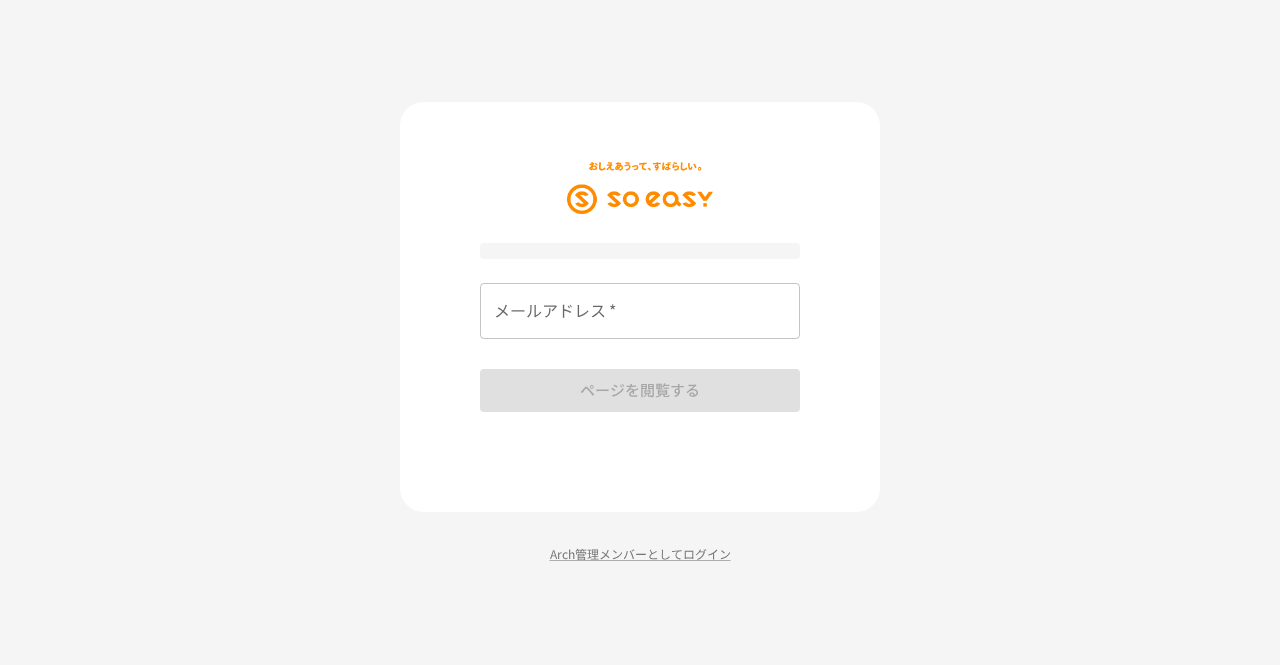 scroll, scrollTop: 0, scrollLeft: 0, axis: both 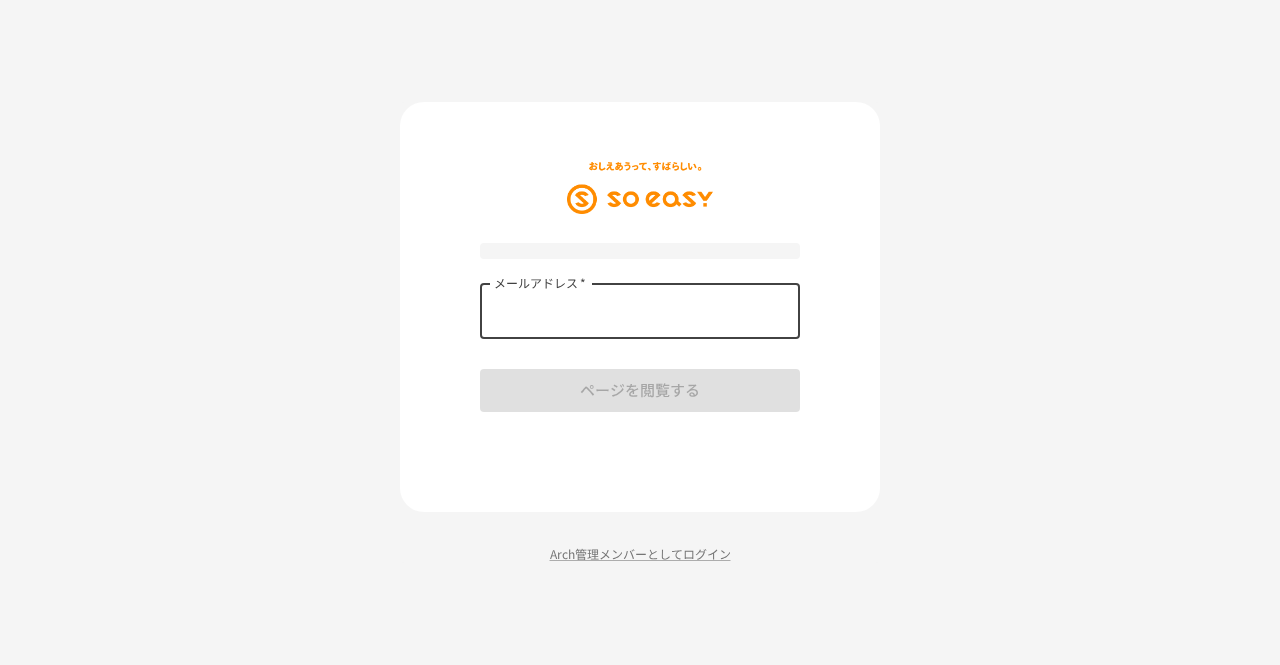 click on "メールアドレス   *" at bounding box center [640, 311] 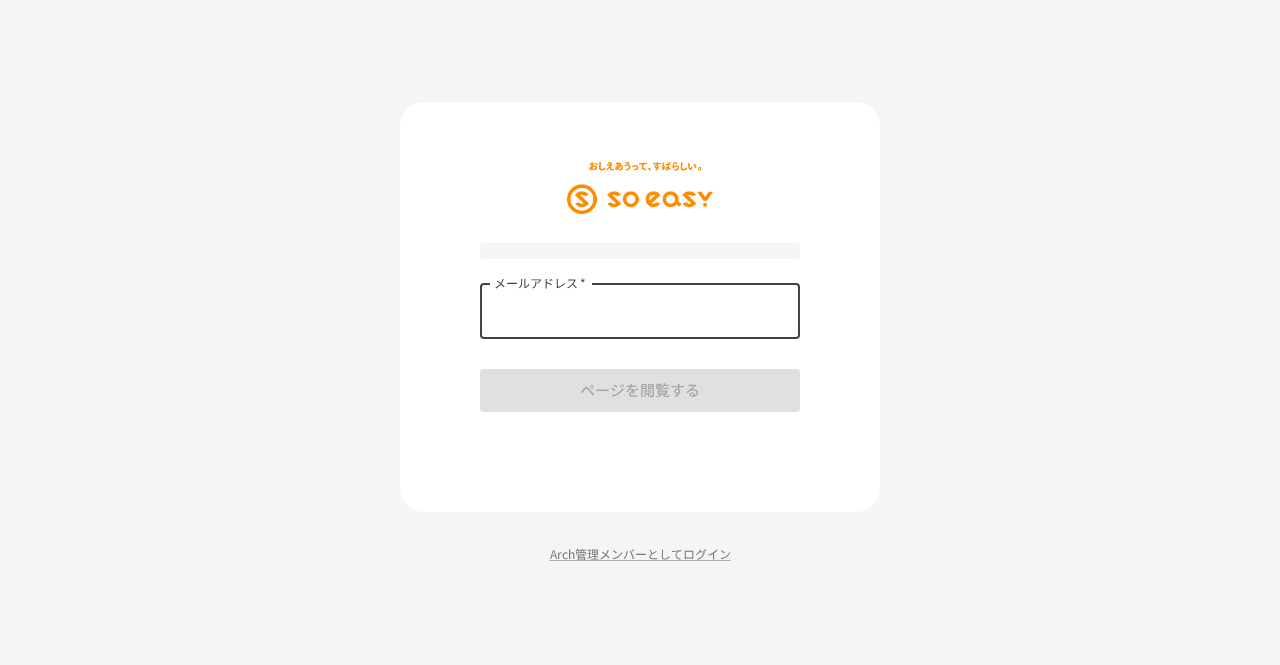 click on "メールアドレス   *" at bounding box center [640, 311] 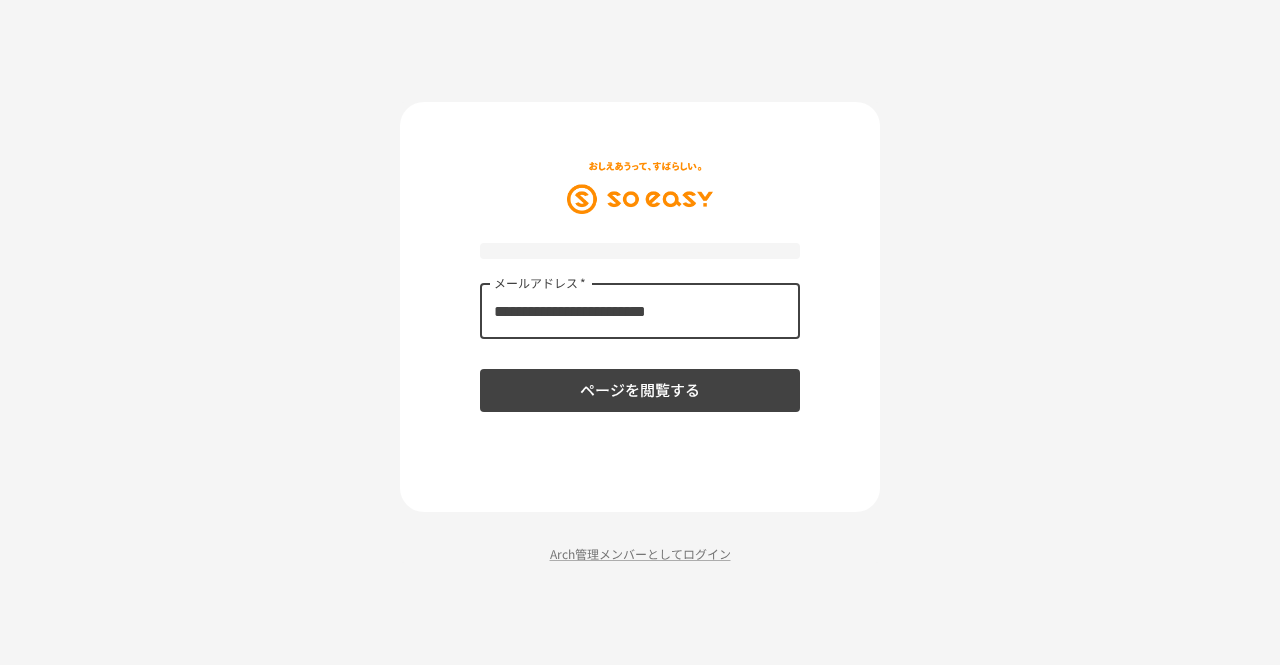 click on "ページを閲覧する" at bounding box center (640, 390) 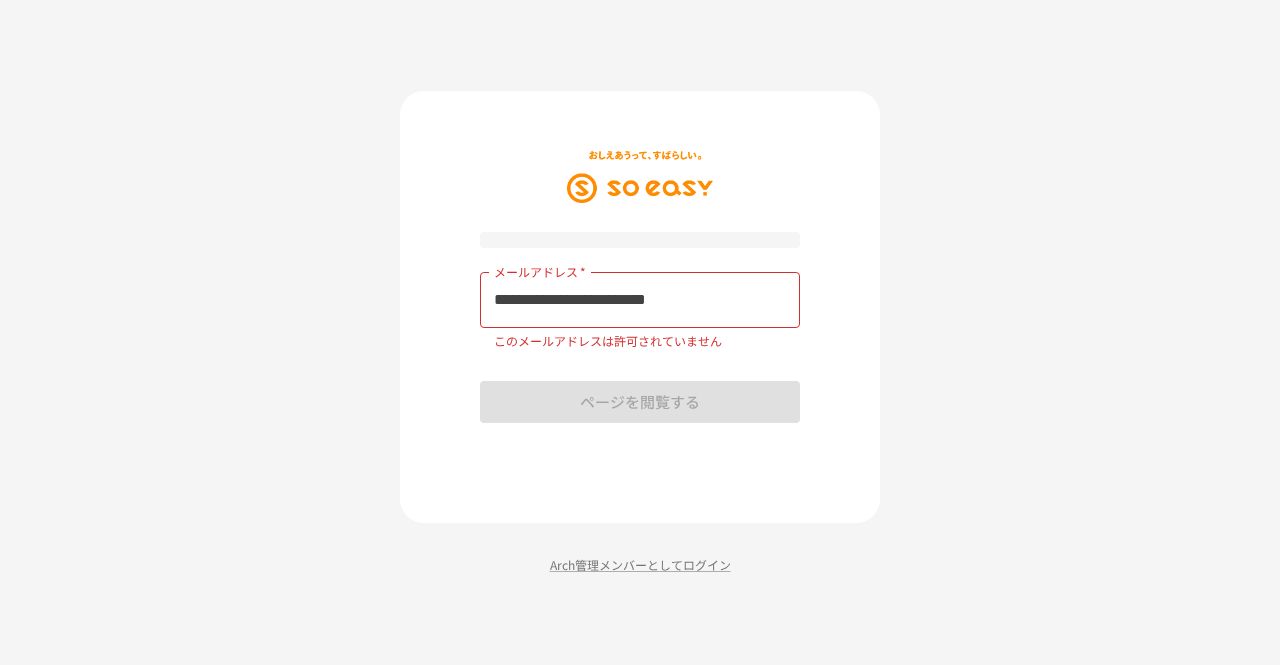 click on "メールアドレス   * [EMAIL] メールアドレス   * このメールアドレスは許可されていません ページを閲覧する" at bounding box center [640, 327] 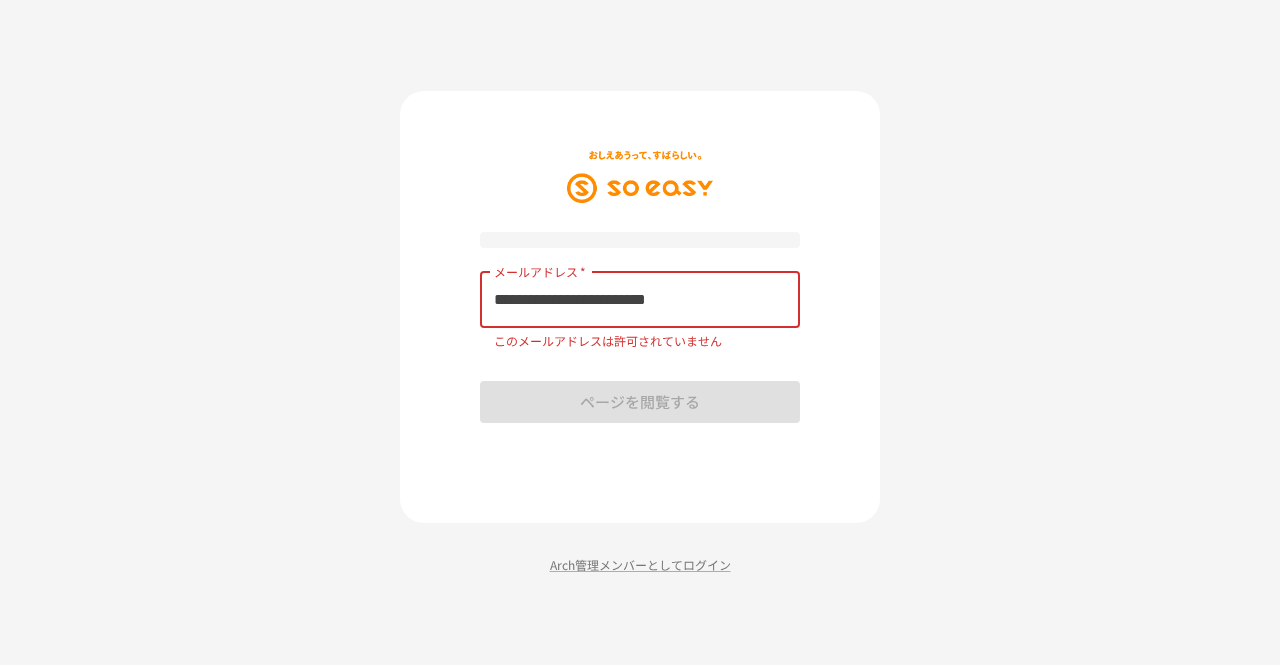drag, startPoint x: 691, startPoint y: 304, endPoint x: 427, endPoint y: 329, distance: 265.18106 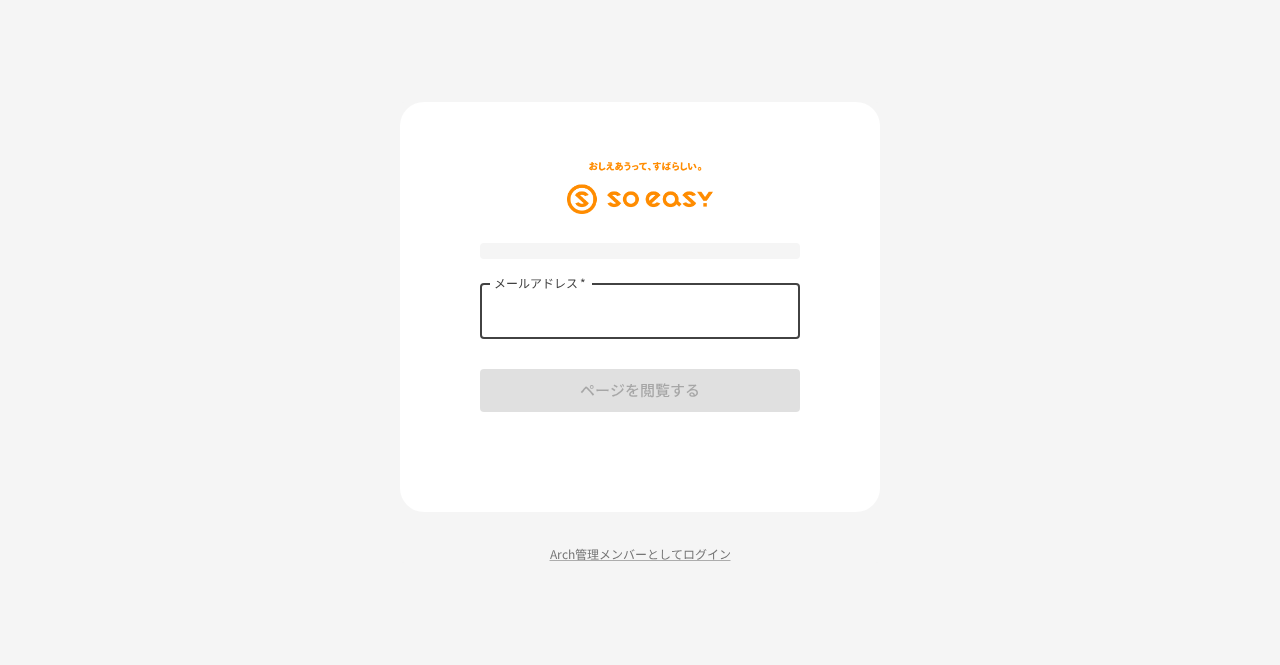 click on "メールアドレス   *" at bounding box center [640, 311] 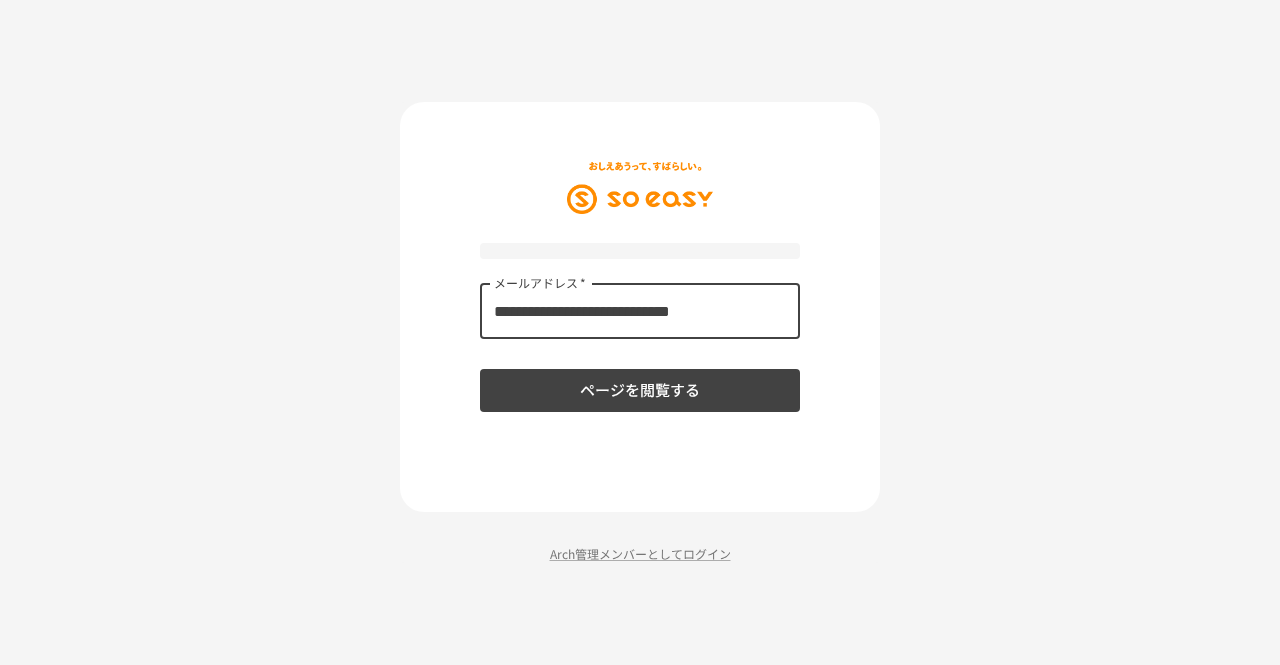 click on "ページを閲覧する" at bounding box center (640, 390) 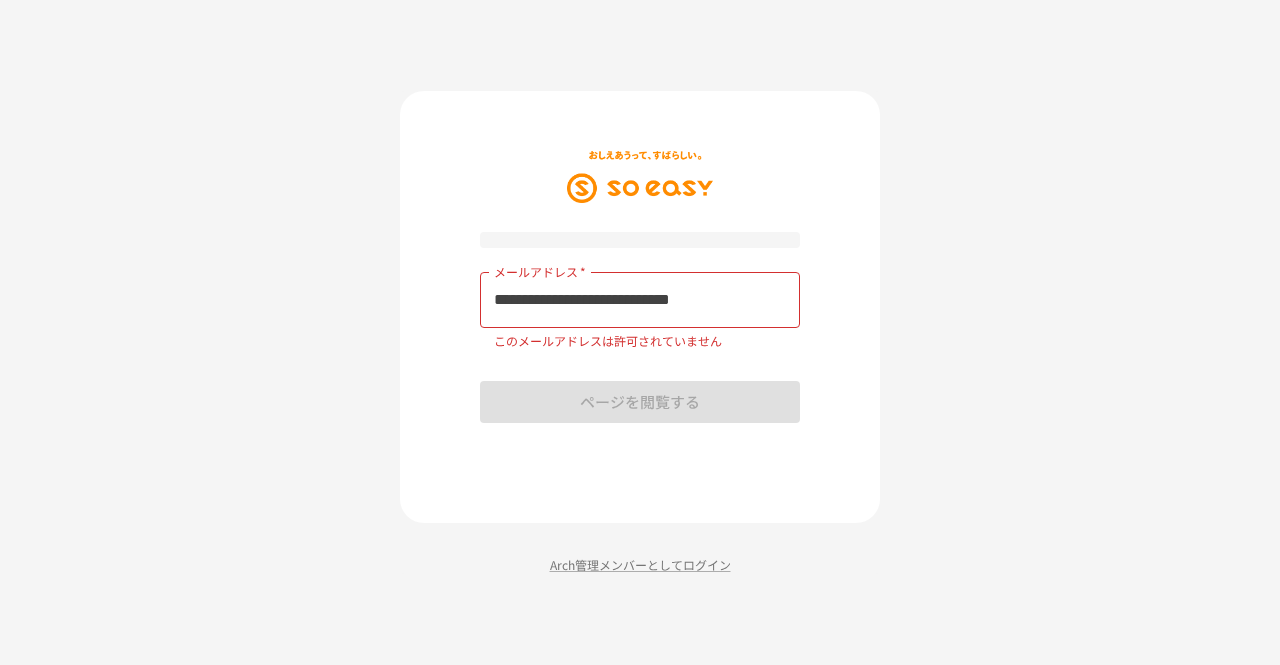 click on "**********" at bounding box center (640, 307) 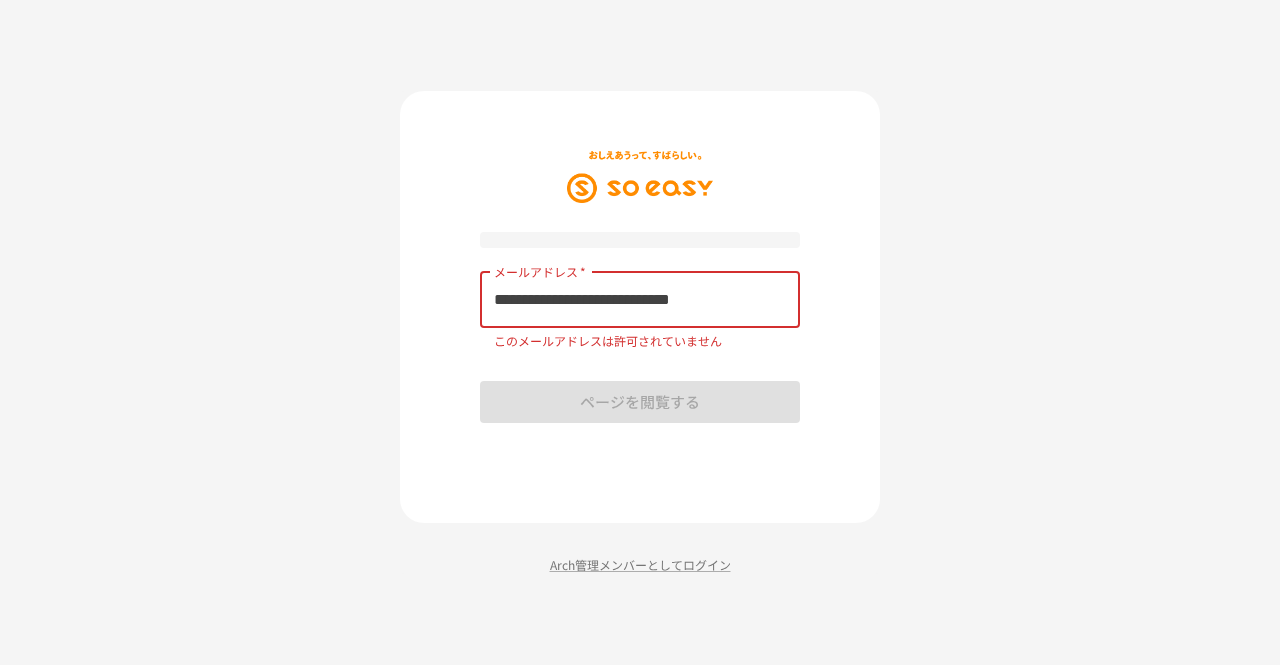 click on "**********" at bounding box center (640, 300) 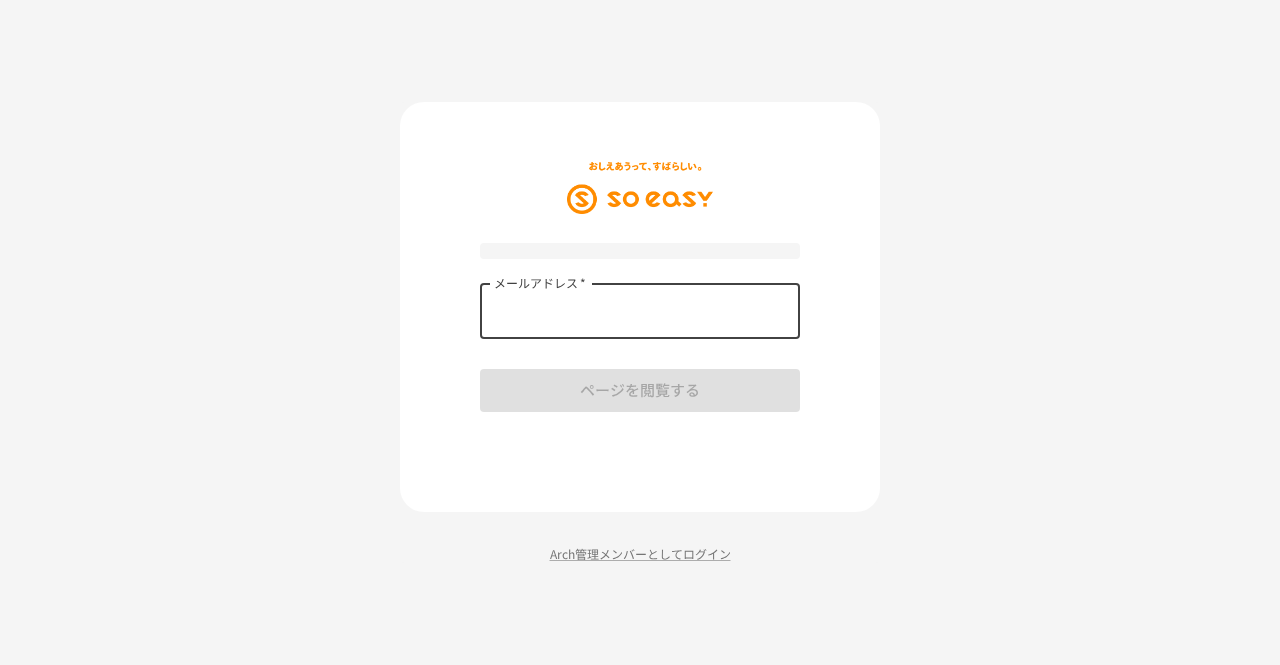 click on "メールアドレス   * メールアドレス   * ページを閲覧する Arch管理メンバーとしてログイン" at bounding box center (640, 332) 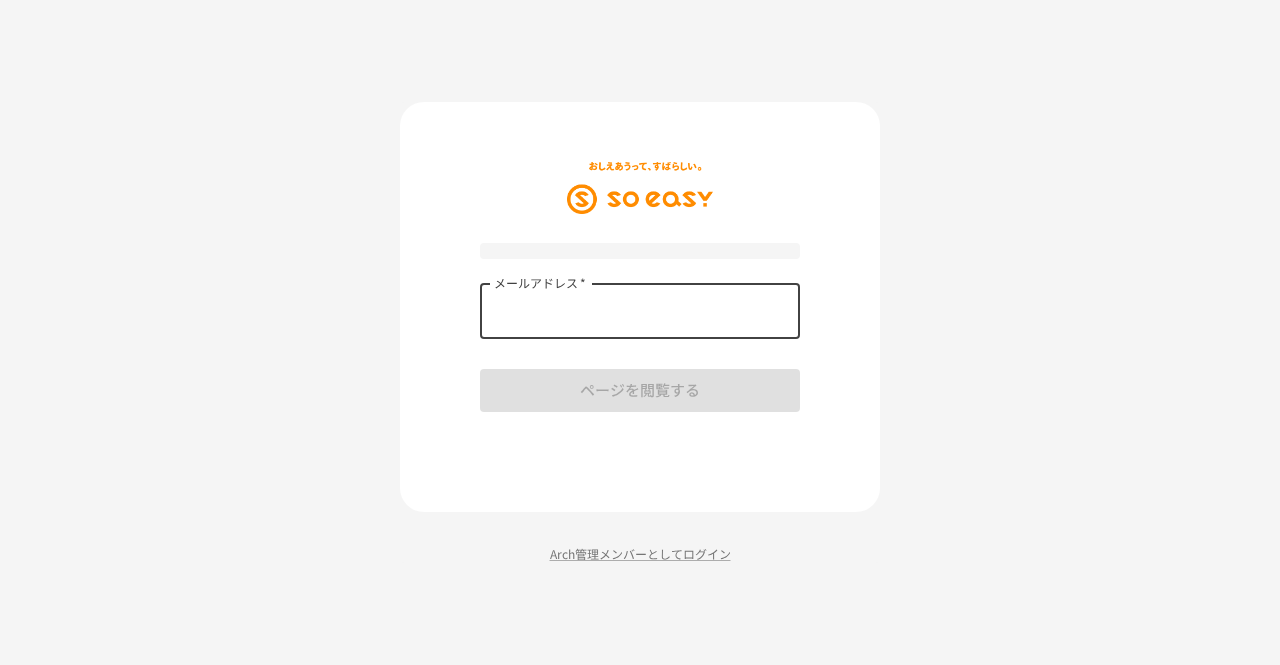 click on "メールアドレス   *" at bounding box center (640, 311) 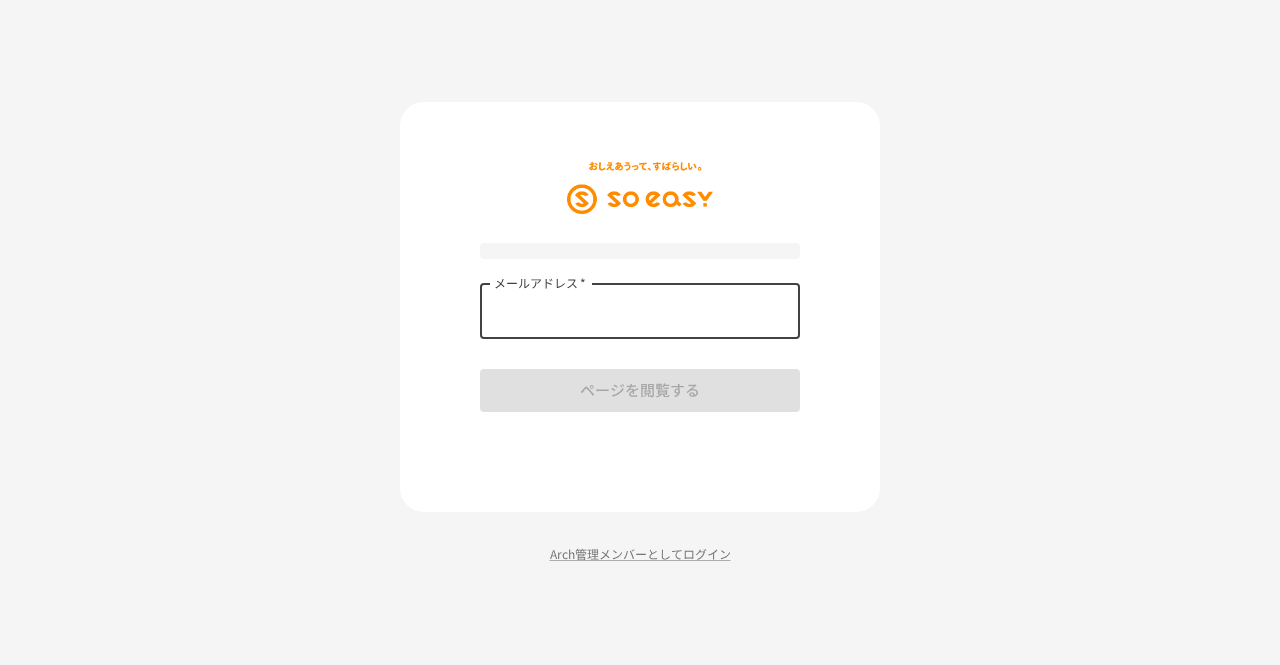 type on "**********" 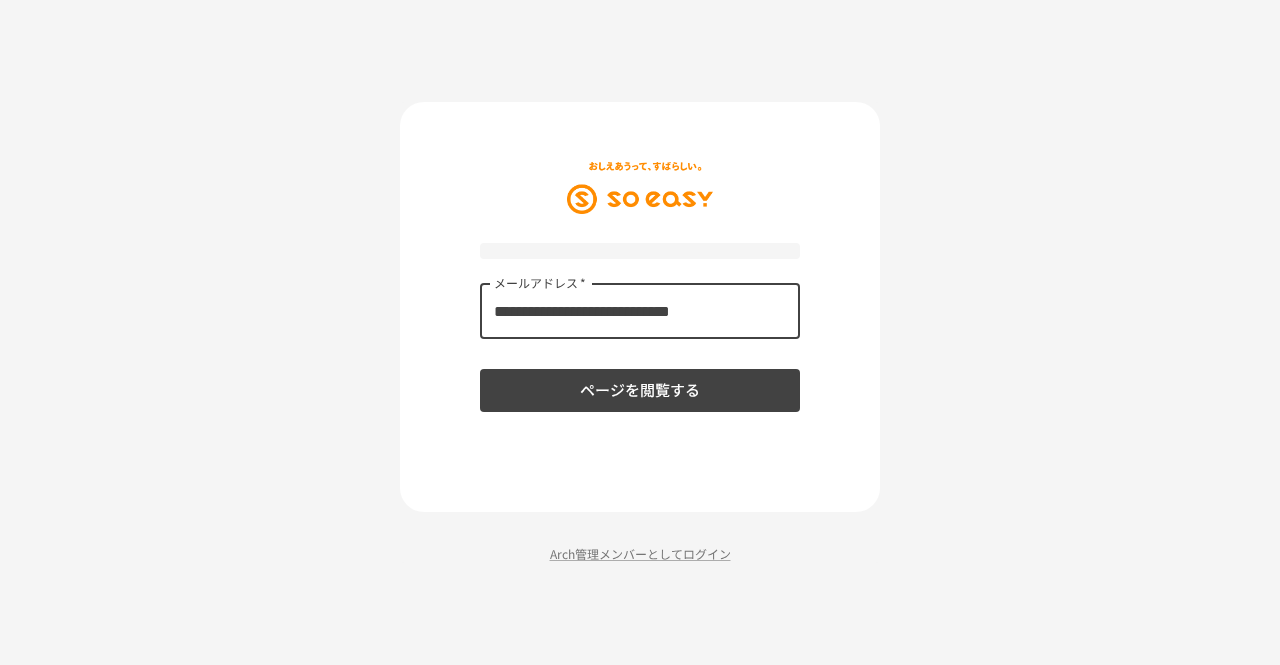 click on "ページを閲覧する" at bounding box center [640, 390] 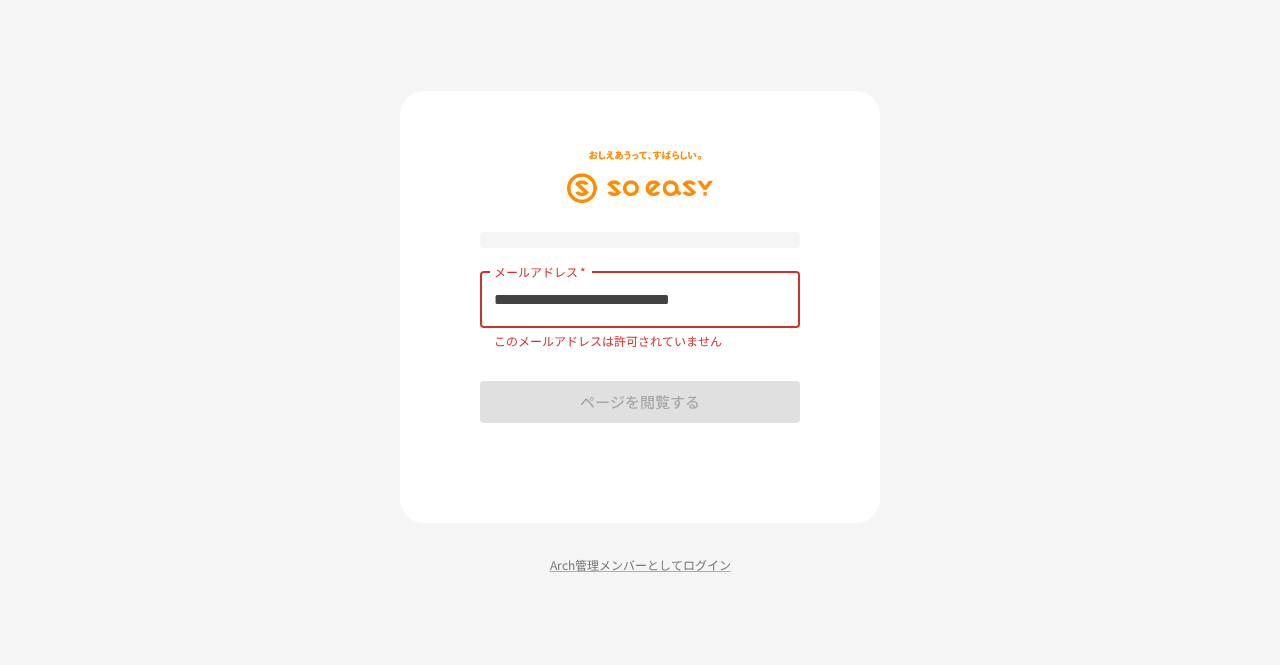 drag, startPoint x: 740, startPoint y: 296, endPoint x: 380, endPoint y: 277, distance: 360.50104 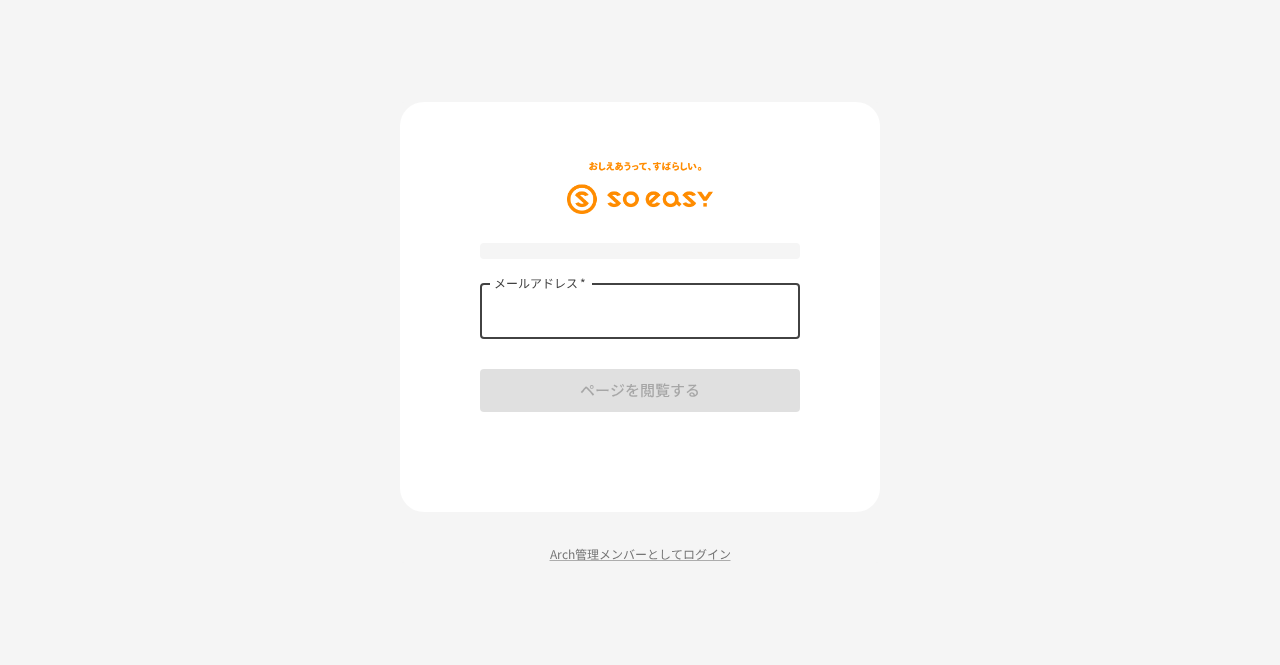 click on "メールアドレス   *" at bounding box center [640, 311] 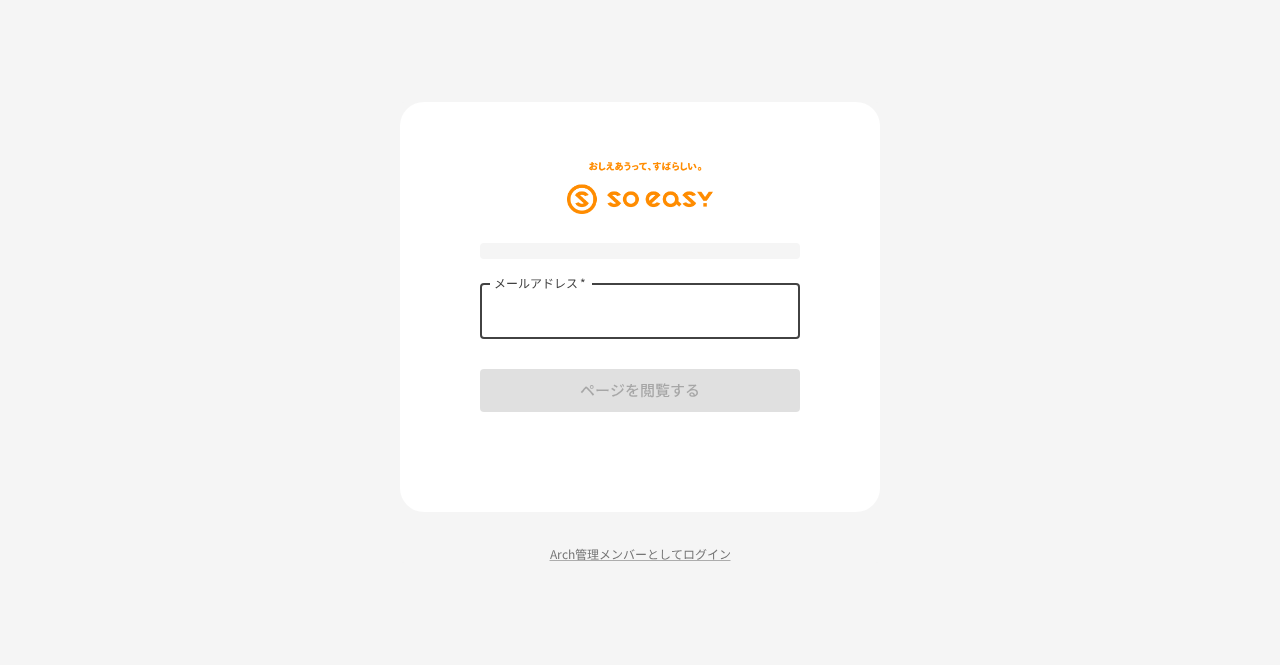 click on "メールアドレス   *" at bounding box center [640, 311] 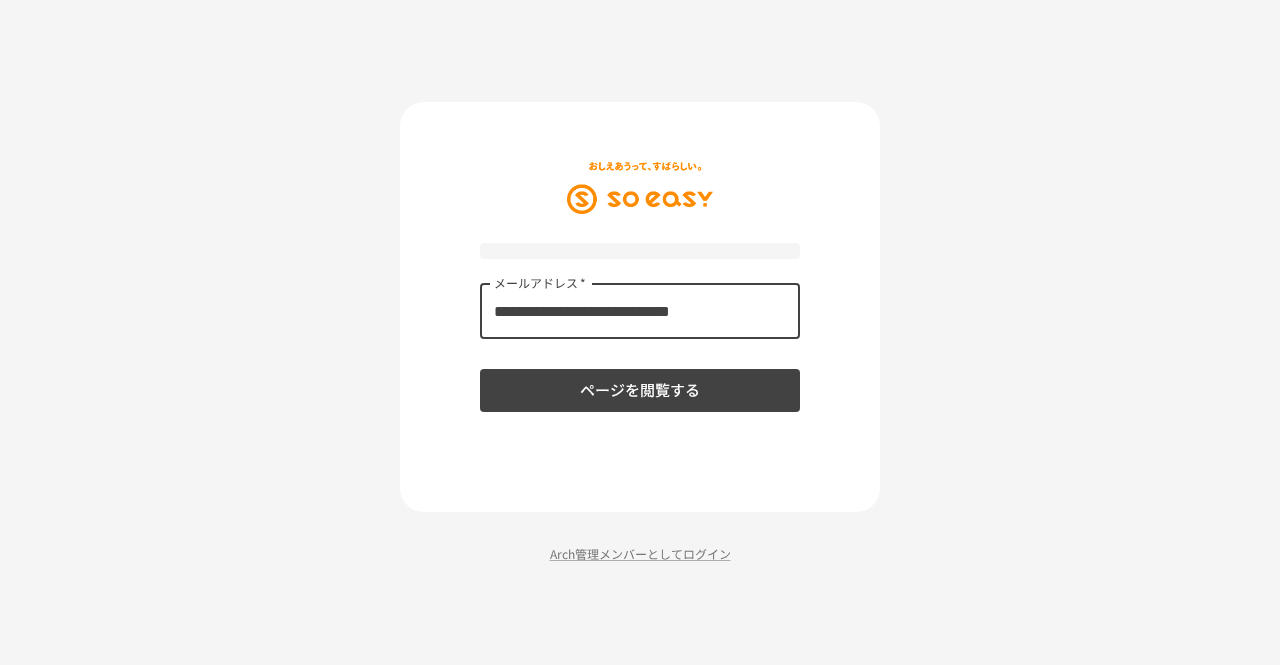 type on "**********" 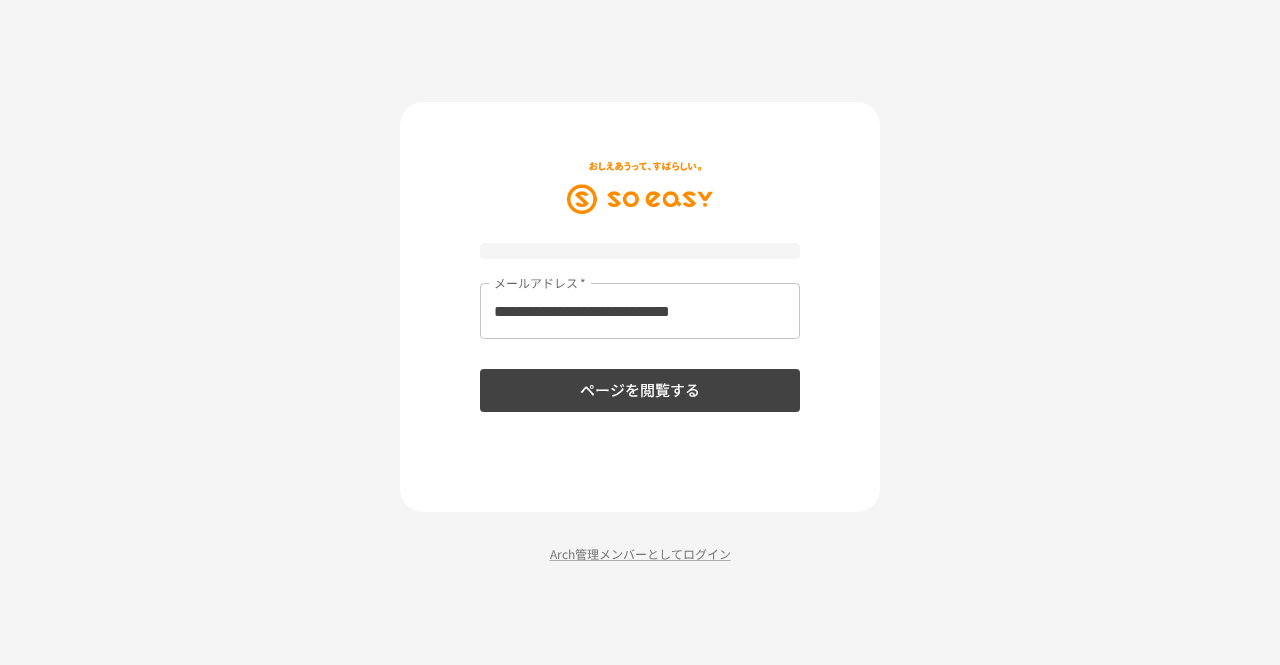 drag, startPoint x: 572, startPoint y: 374, endPoint x: 622, endPoint y: 521, distance: 155.27074 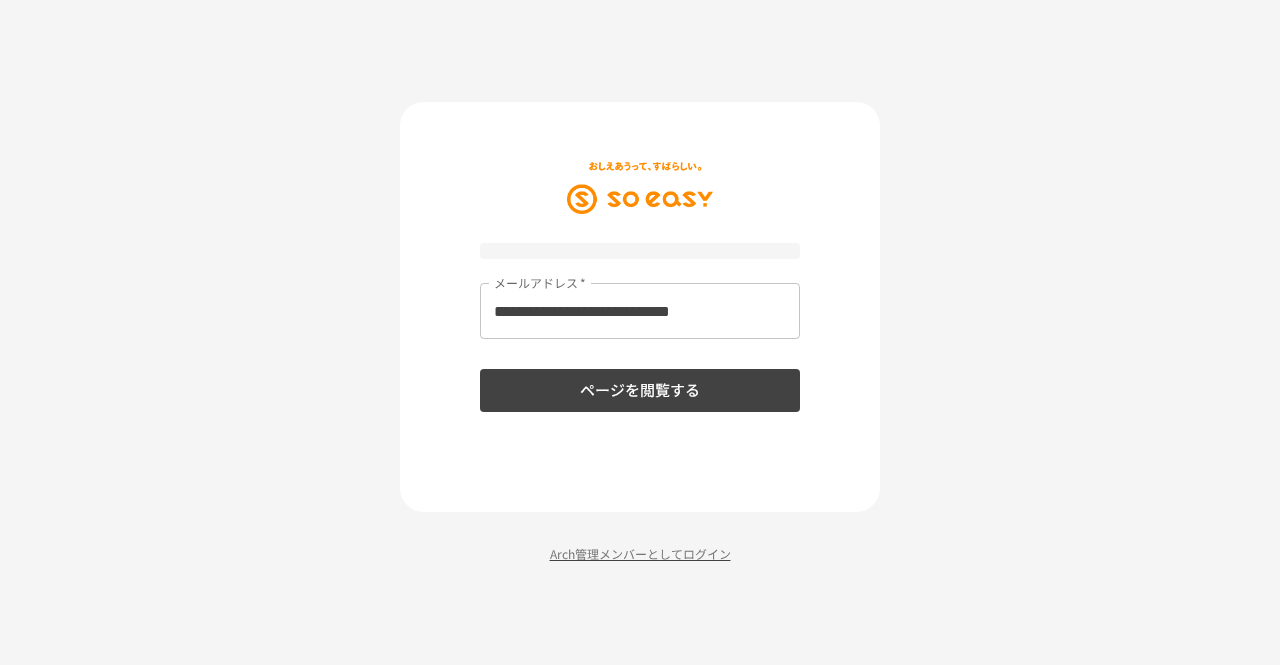 click on "Arch管理メンバーとしてログイン" at bounding box center [640, 553] 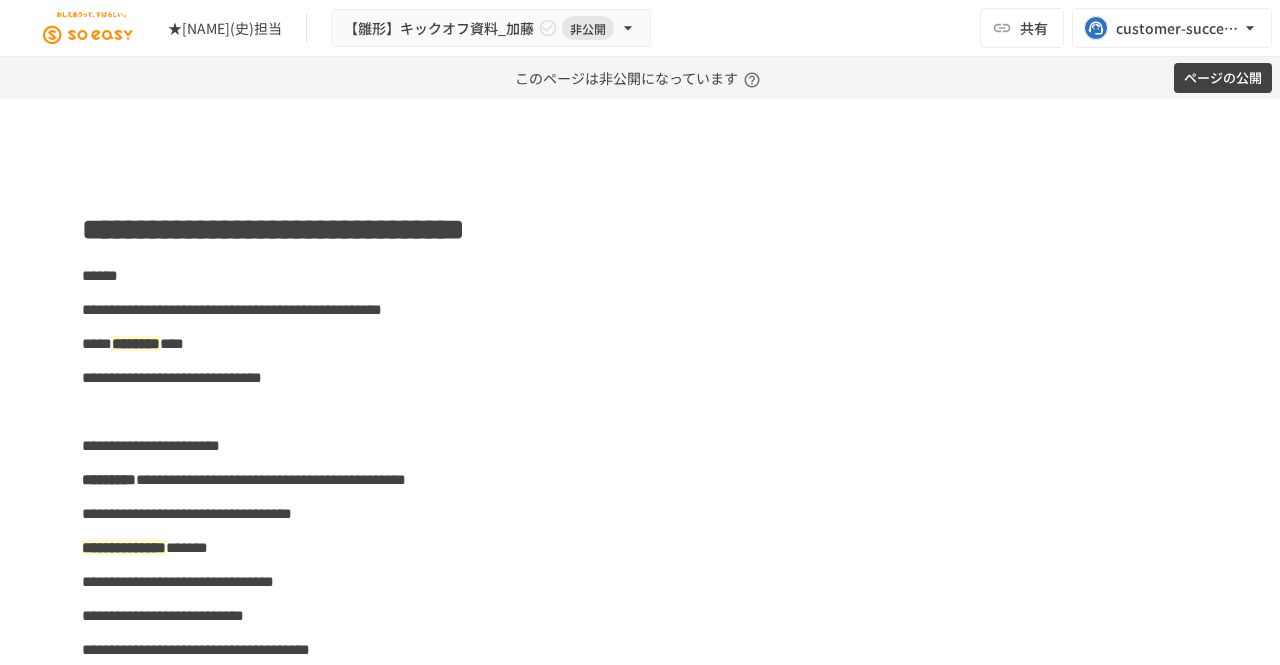 scroll, scrollTop: 0, scrollLeft: 0, axis: both 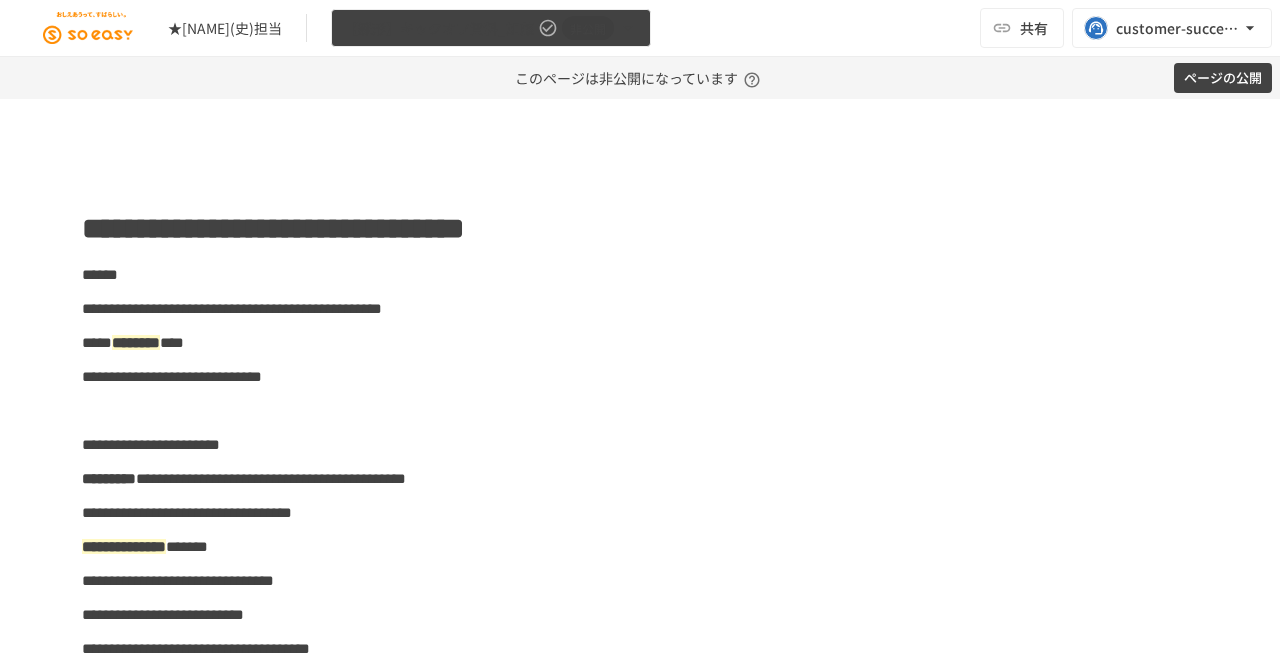 click on "【雛形】キックオフ資料_加藤 非公開" at bounding box center [491, 28] 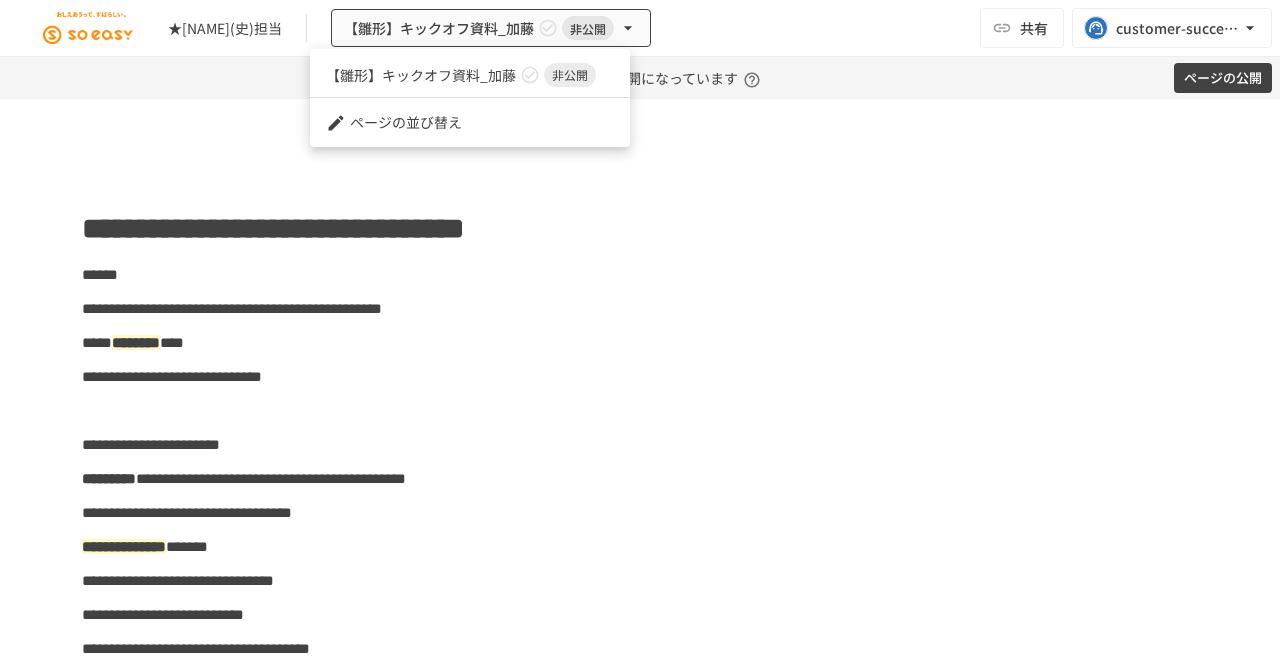 click at bounding box center [640, 332] 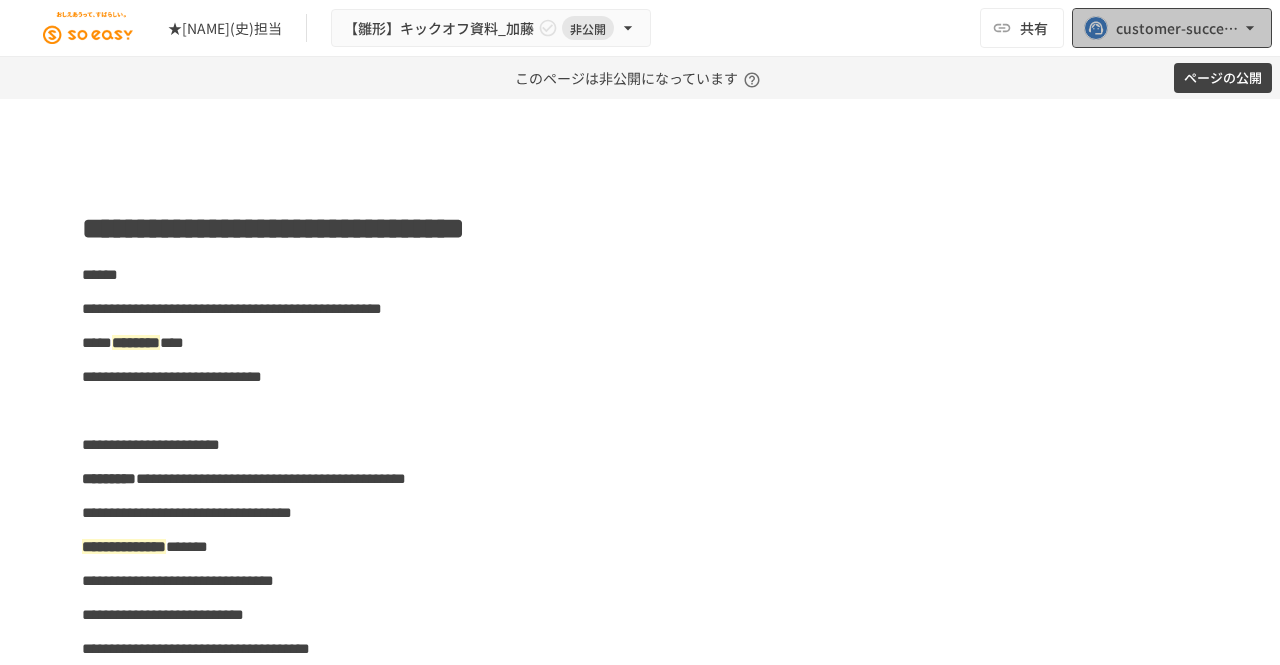 click 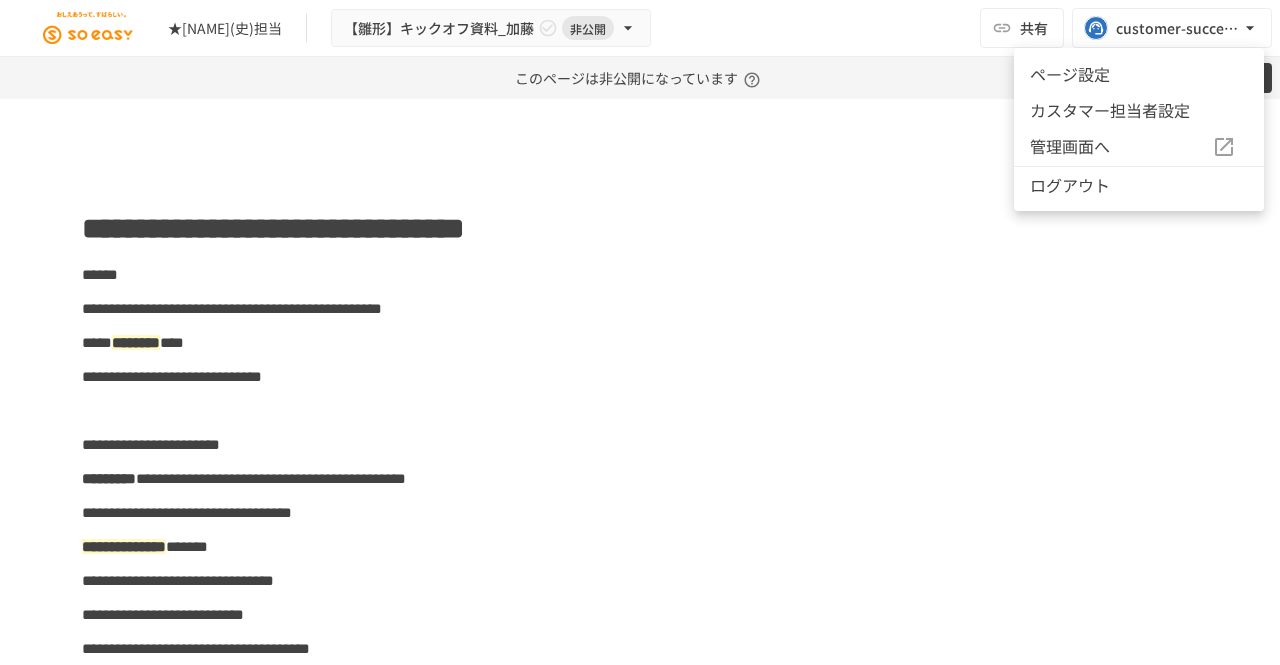 click at bounding box center (640, 332) 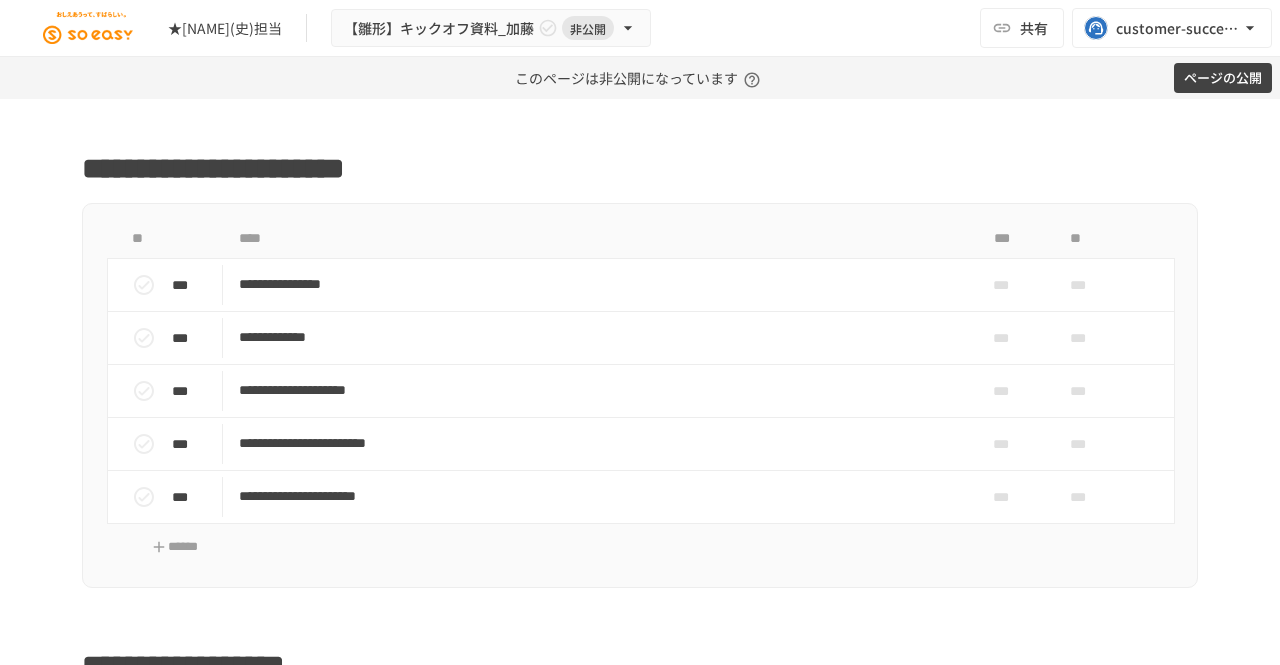 scroll, scrollTop: 0, scrollLeft: 0, axis: both 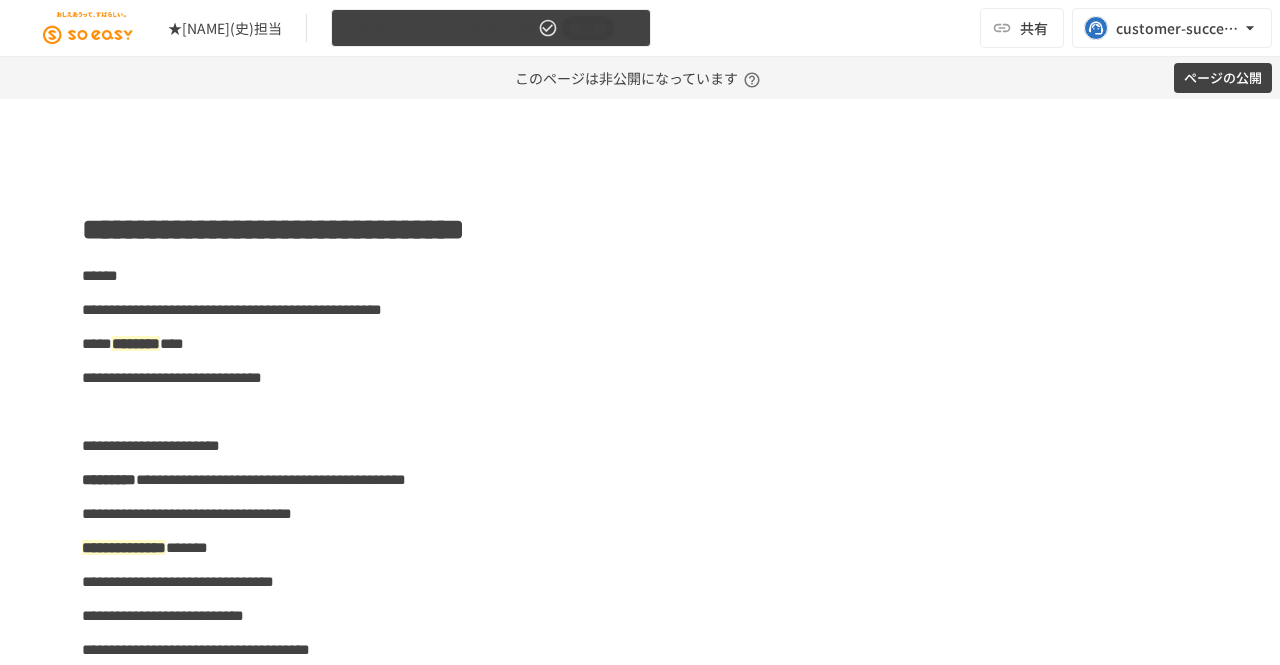 click on "【雛形】キックオフ資料_加藤" at bounding box center (439, 28) 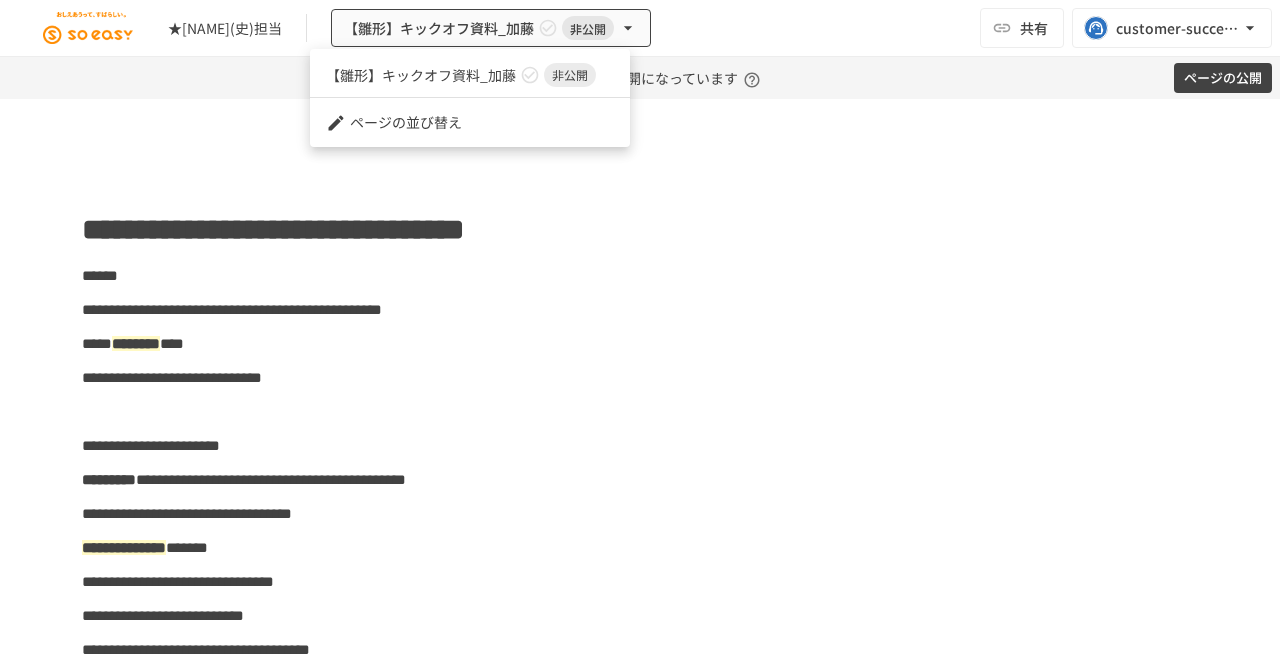 click at bounding box center (640, 332) 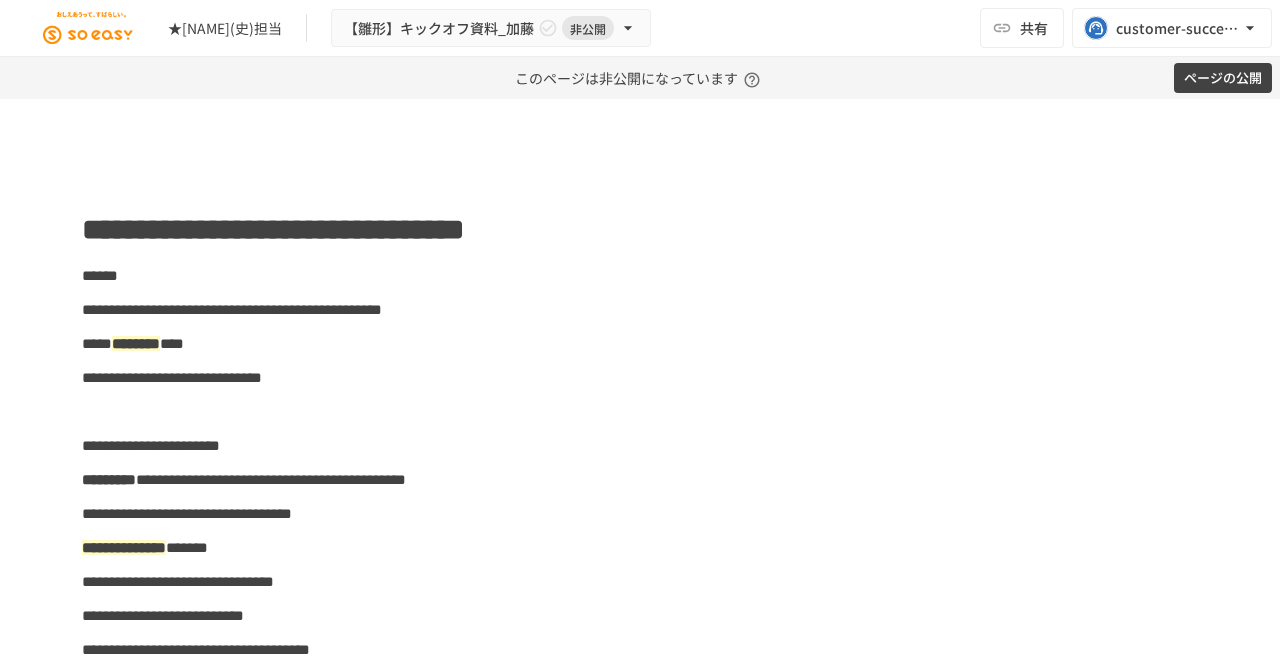click on "★加藤(史)担当" at bounding box center [225, 28] 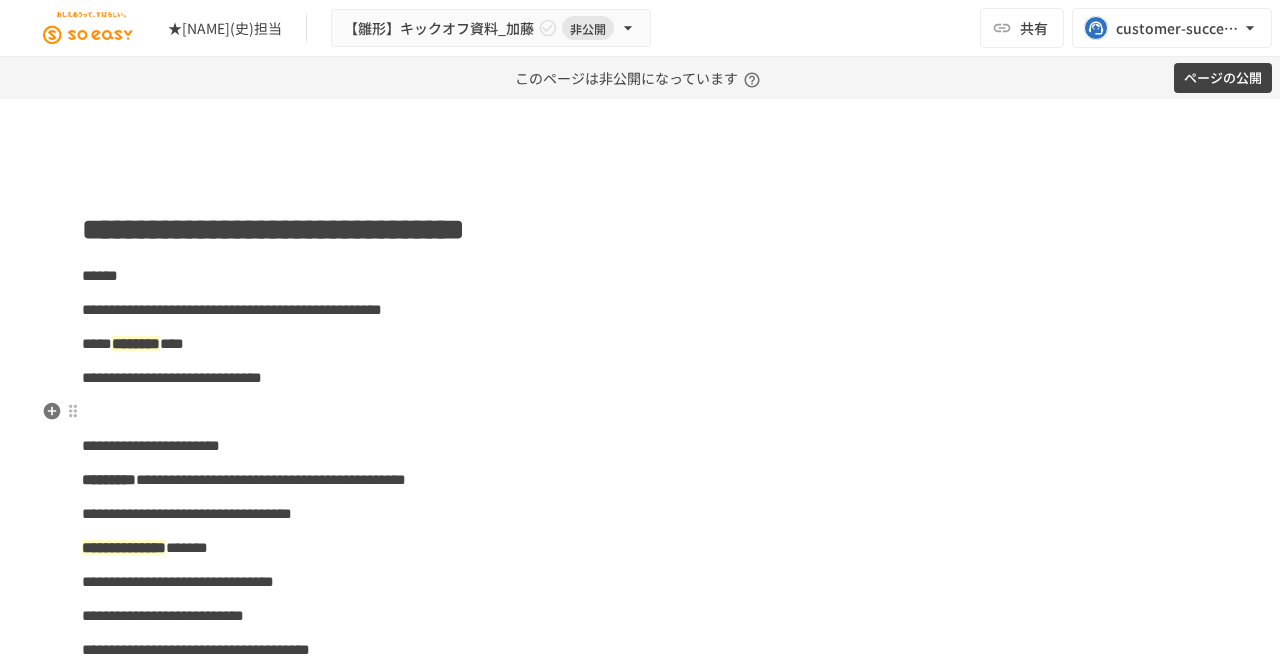 click at bounding box center (640, 412) 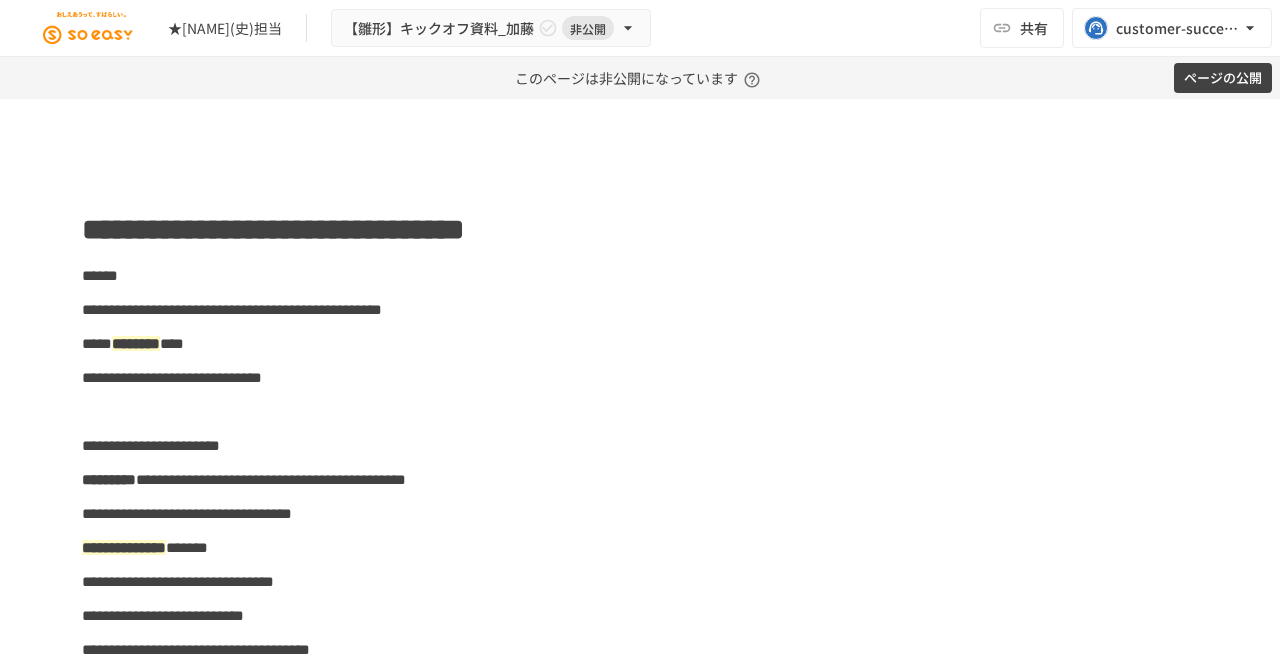 click on "★加藤(史)担当" at bounding box center (225, 28) 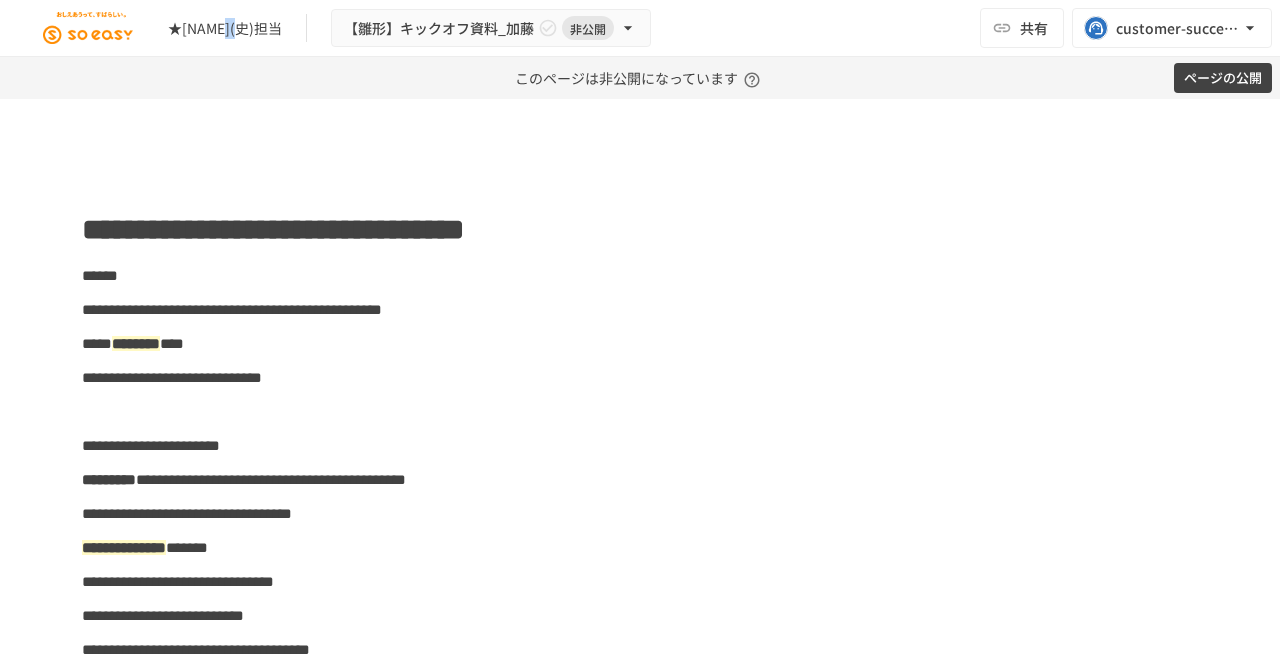 click on "★加藤(史)担当" at bounding box center [225, 28] 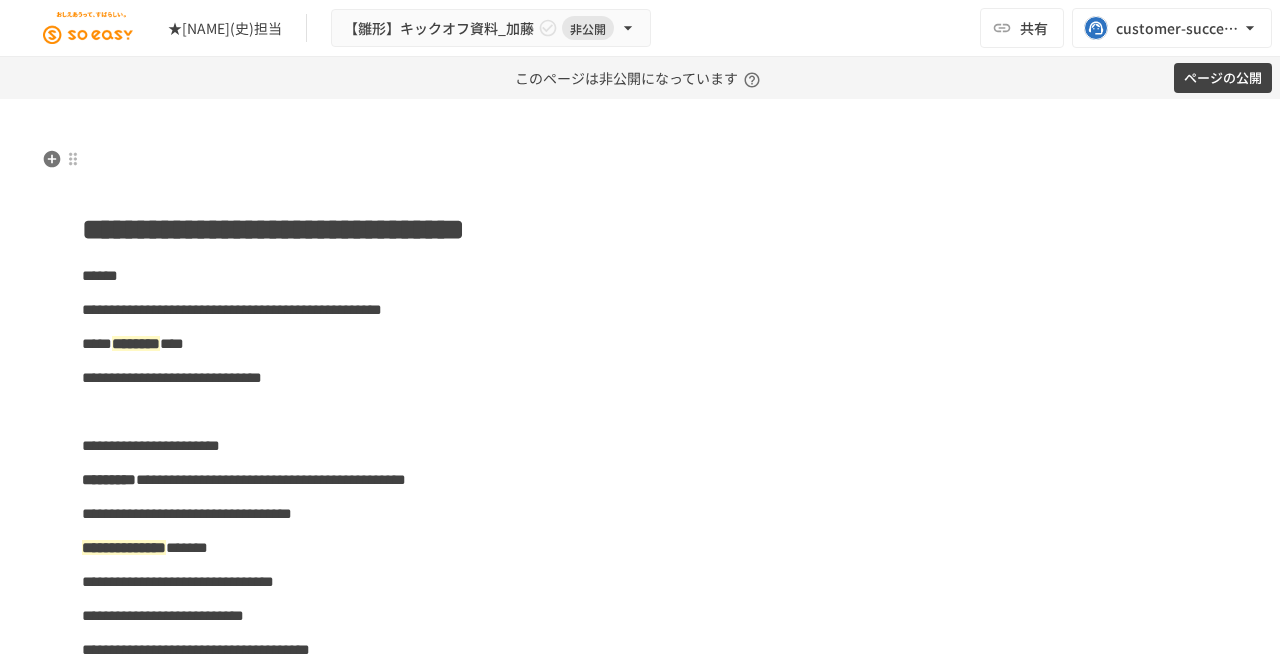 click at bounding box center [640, 160] 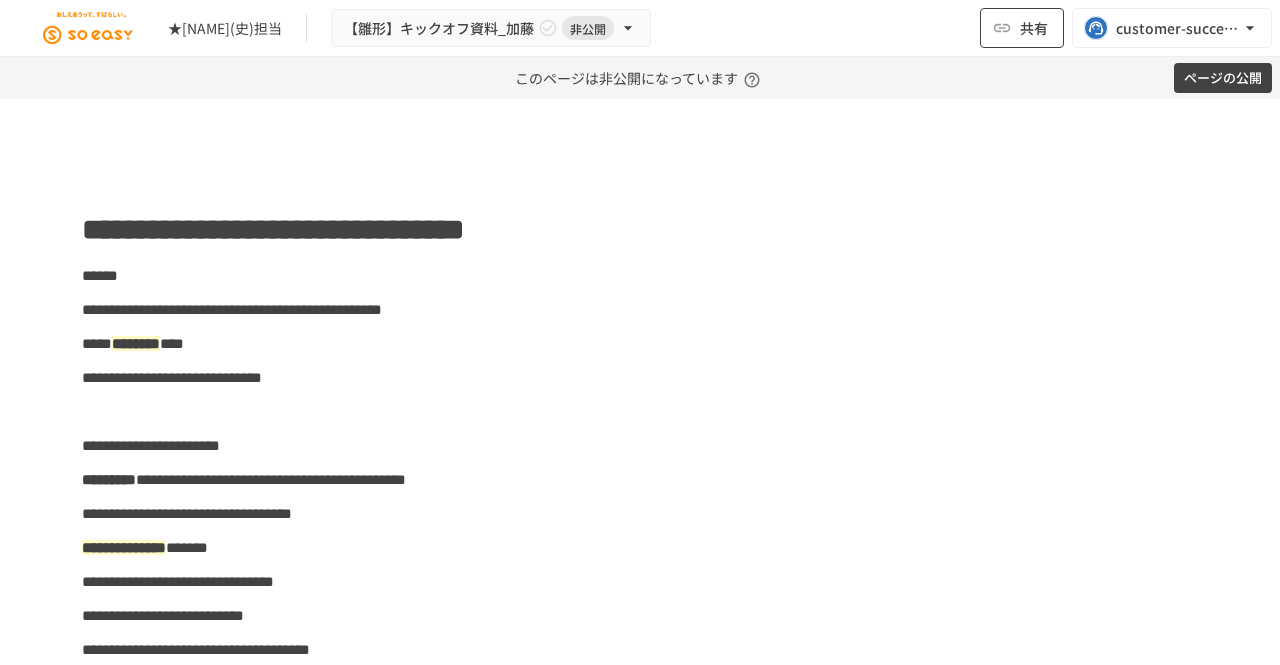 click on "共有" at bounding box center (1022, 28) 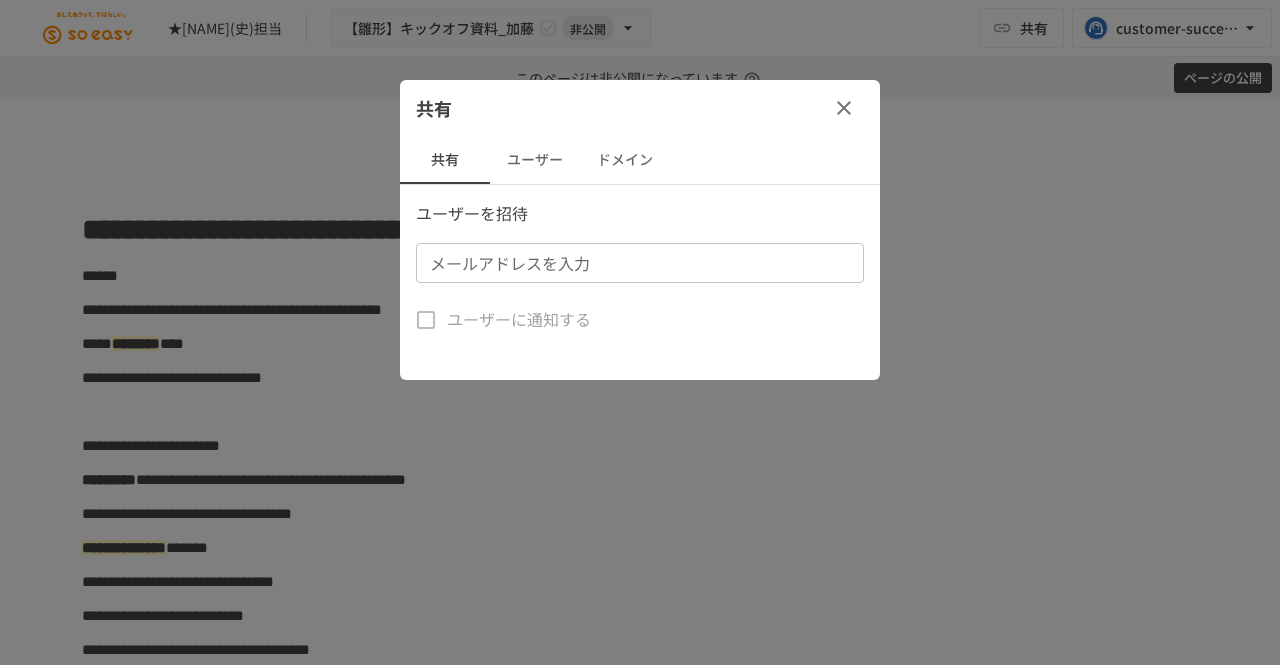 click on "ユーザー" at bounding box center (535, 160) 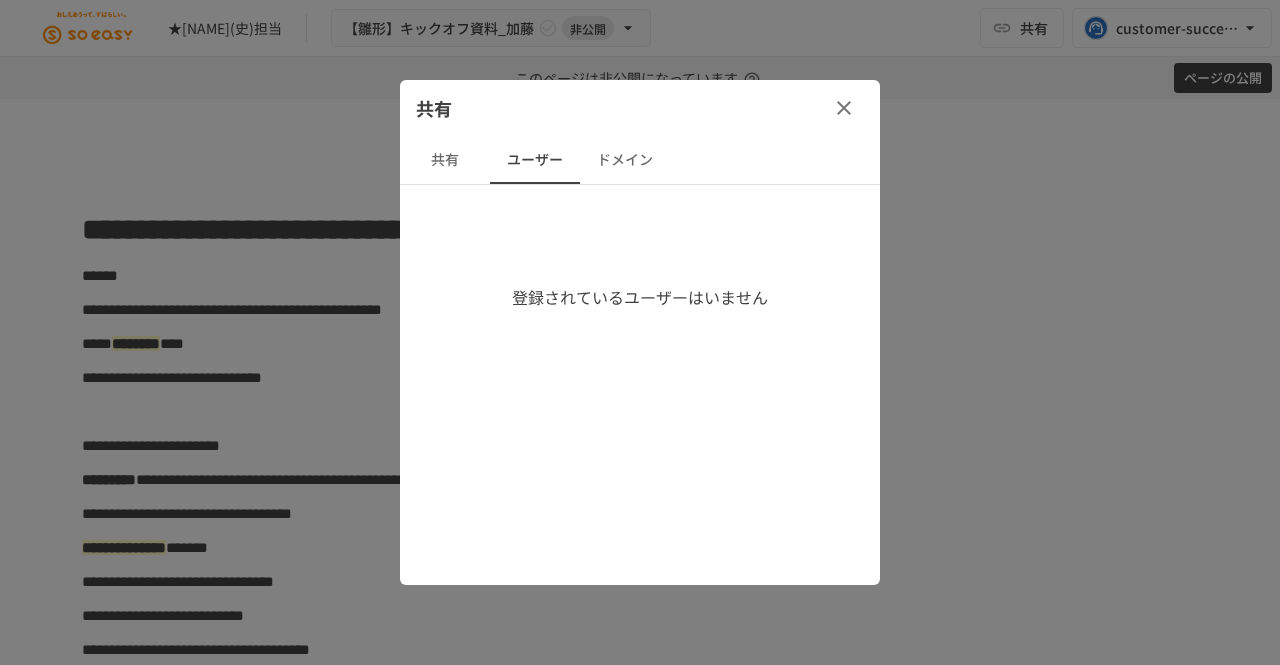 click on "ドメイン" at bounding box center [625, 160] 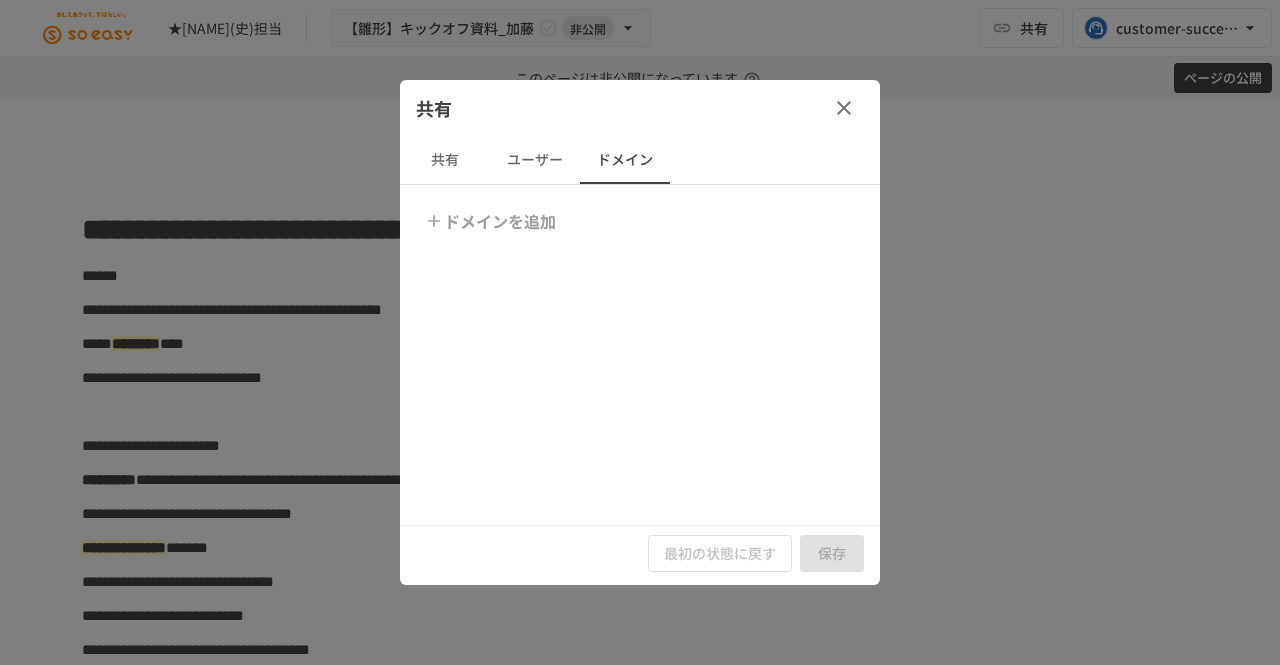 click 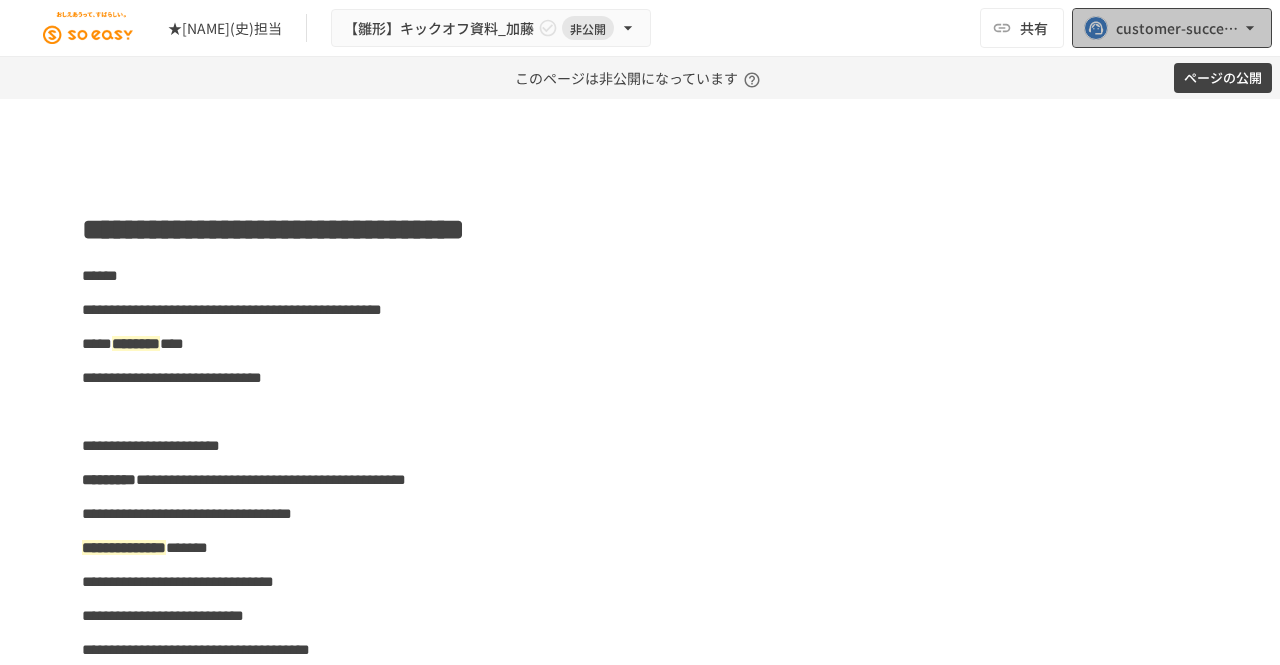 click on "[EMAIL]" at bounding box center [1178, 28] 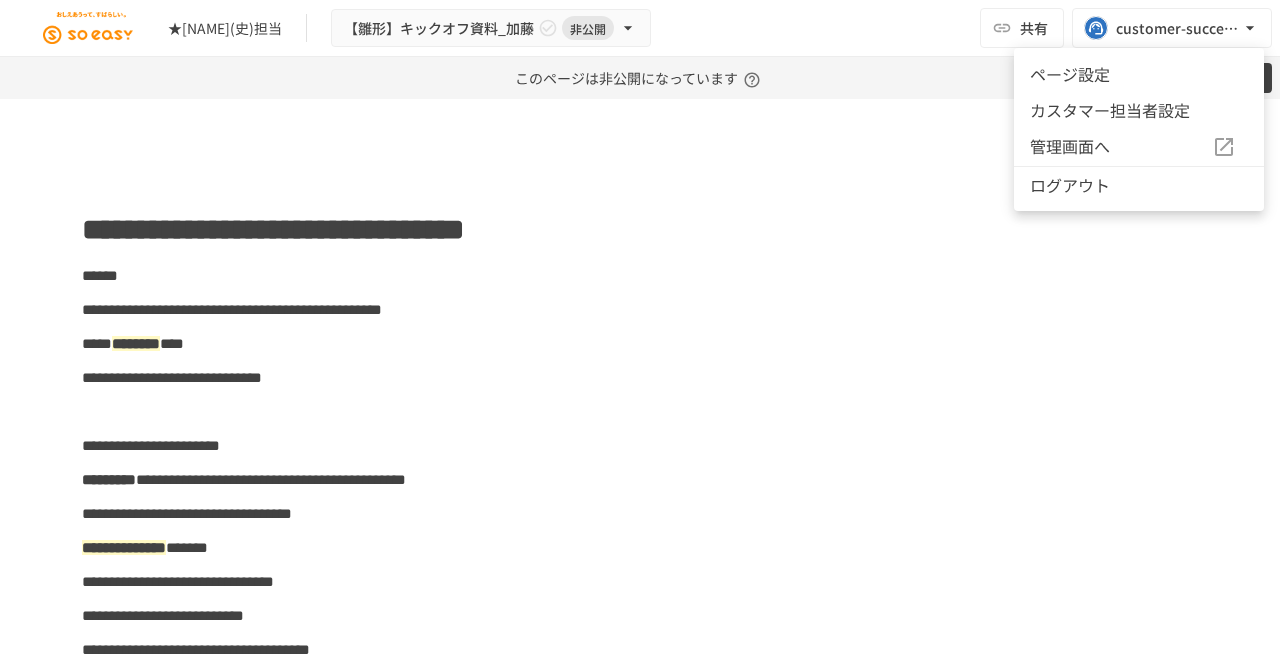 click at bounding box center [640, 332] 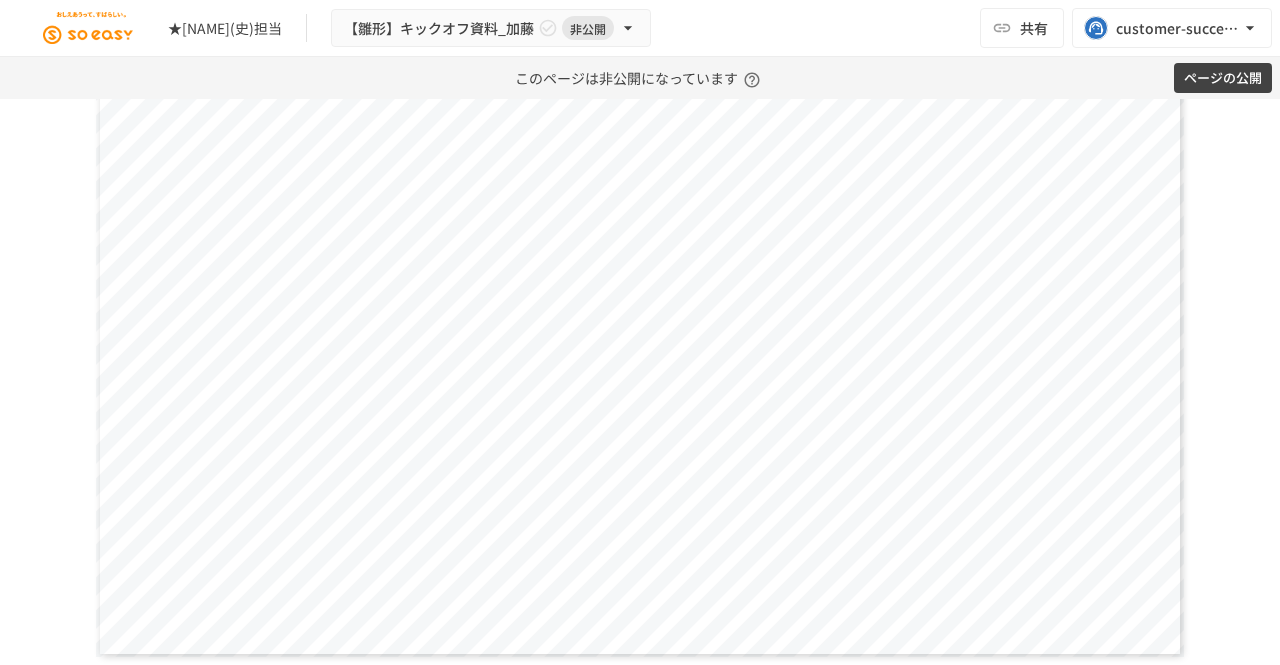 scroll, scrollTop: 0, scrollLeft: 0, axis: both 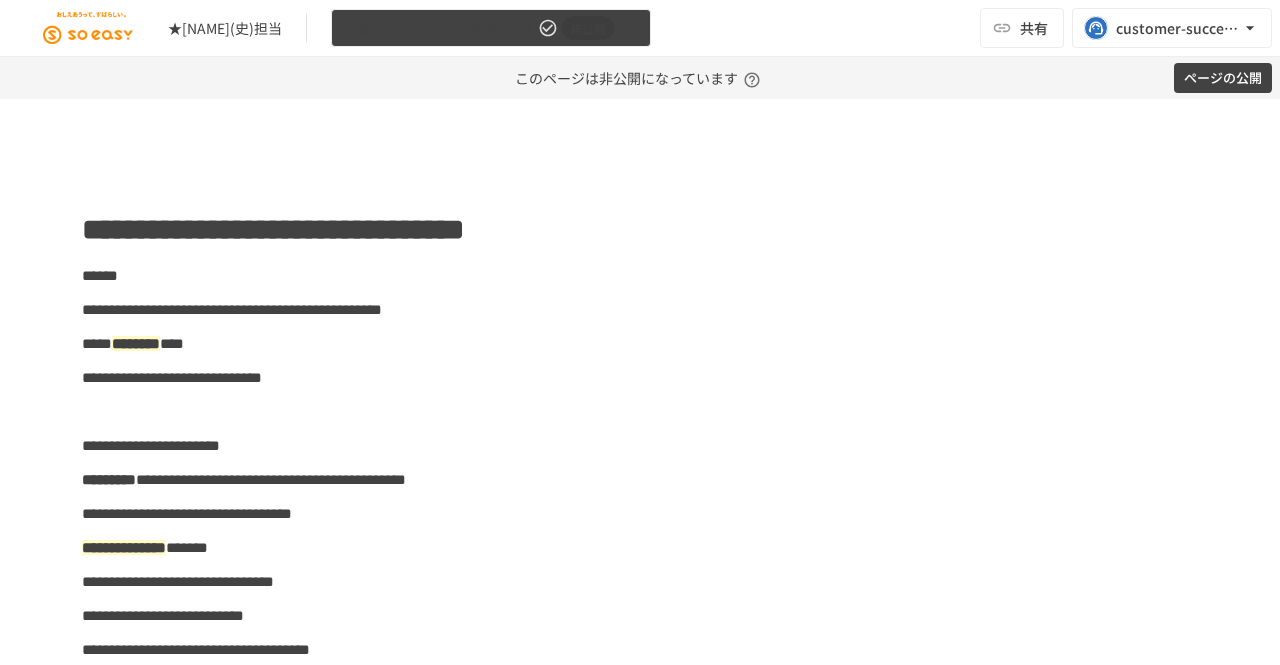 click on "非公開" at bounding box center [588, 28] 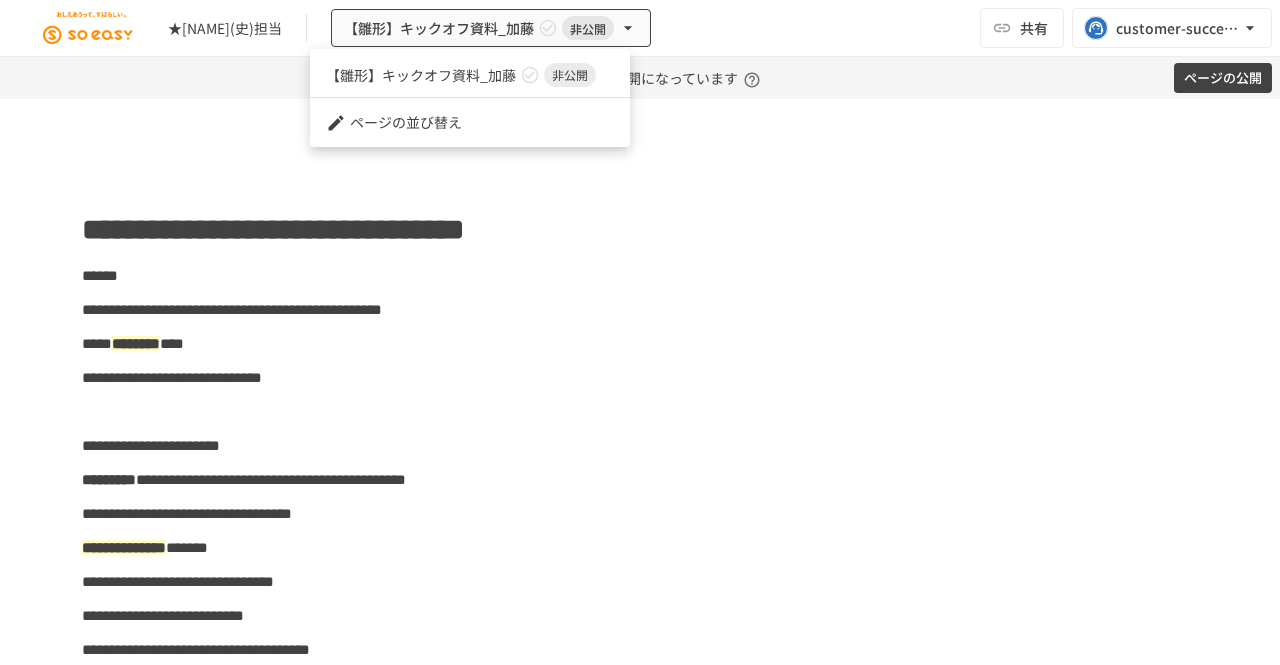click on "ページの並び替え" at bounding box center (470, 122) 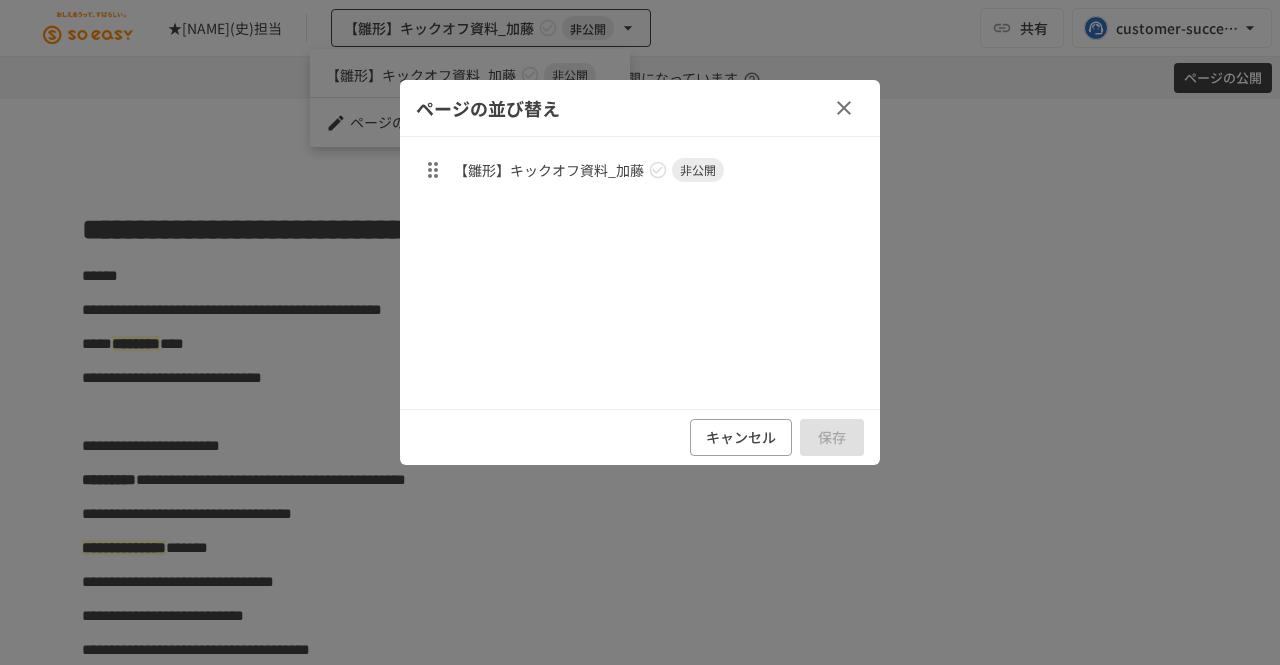 drag, startPoint x: 709, startPoint y: 333, endPoint x: 695, endPoint y: 301, distance: 34.928497 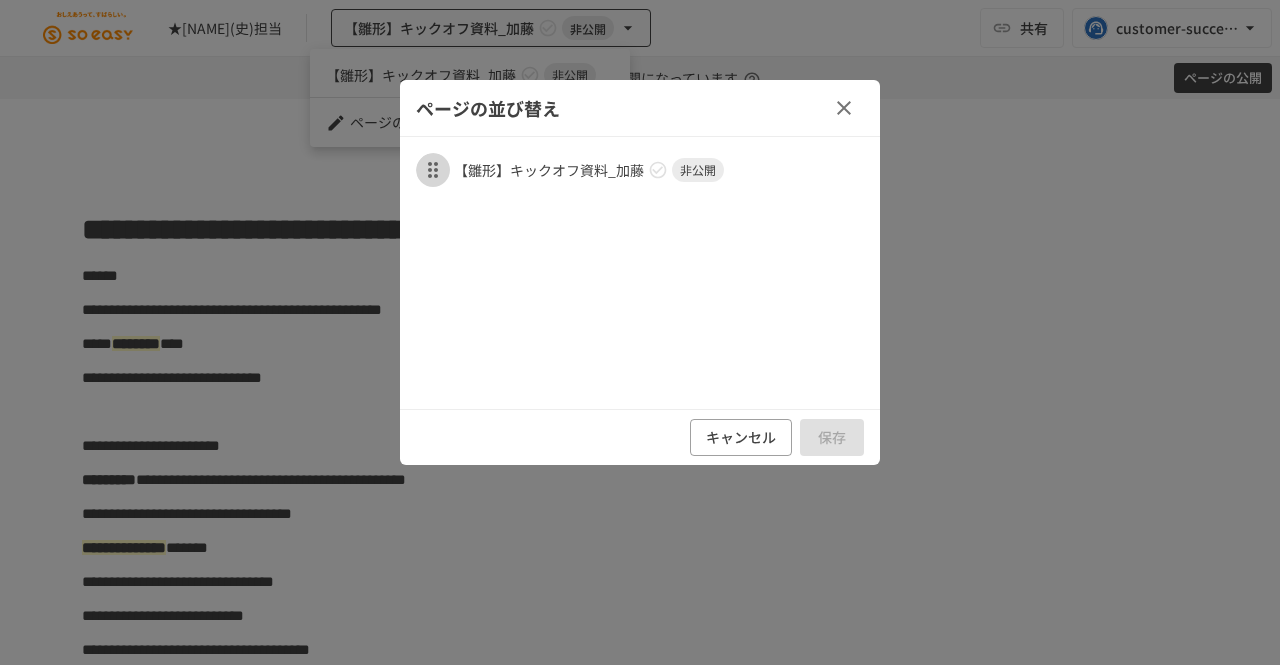 click 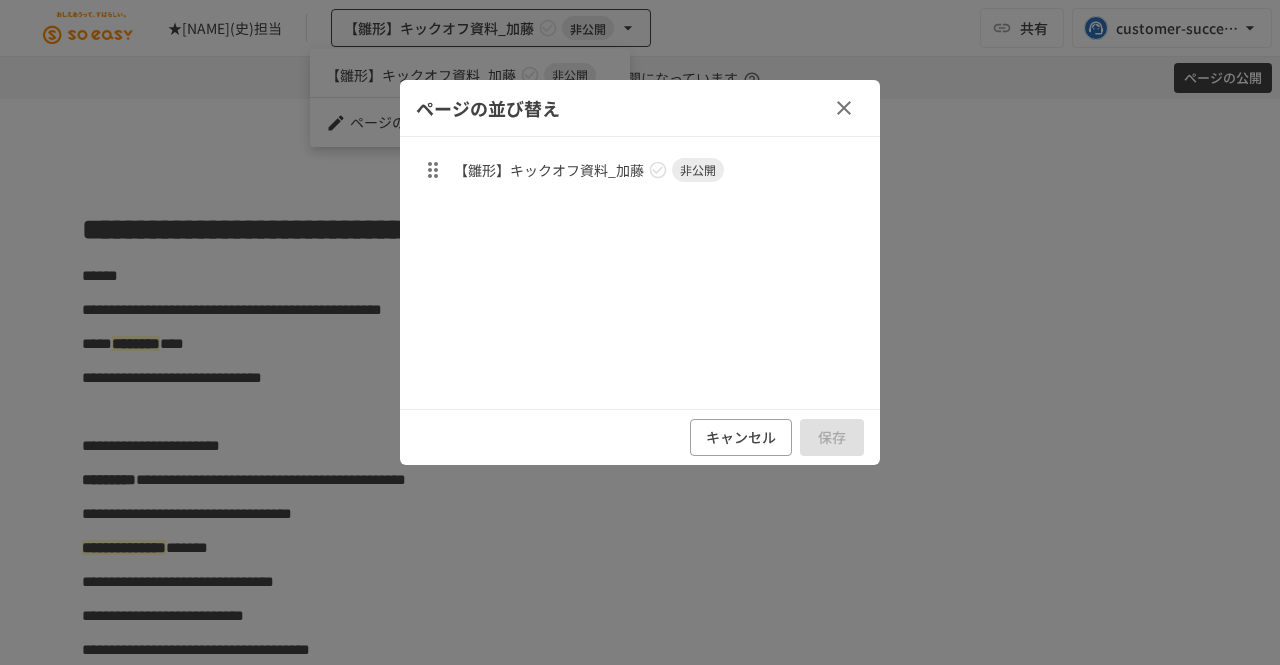 drag, startPoint x: 436, startPoint y: 163, endPoint x: 440, endPoint y: 281, distance: 118.06778 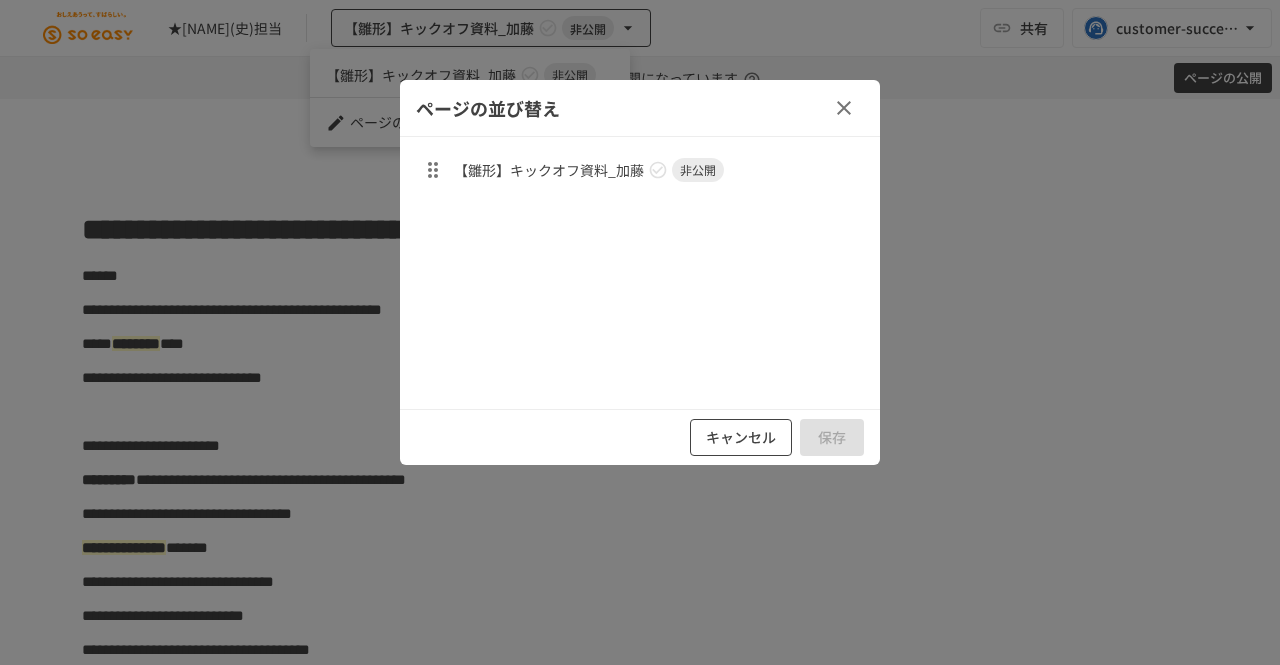 click on "キャンセル" at bounding box center (741, 437) 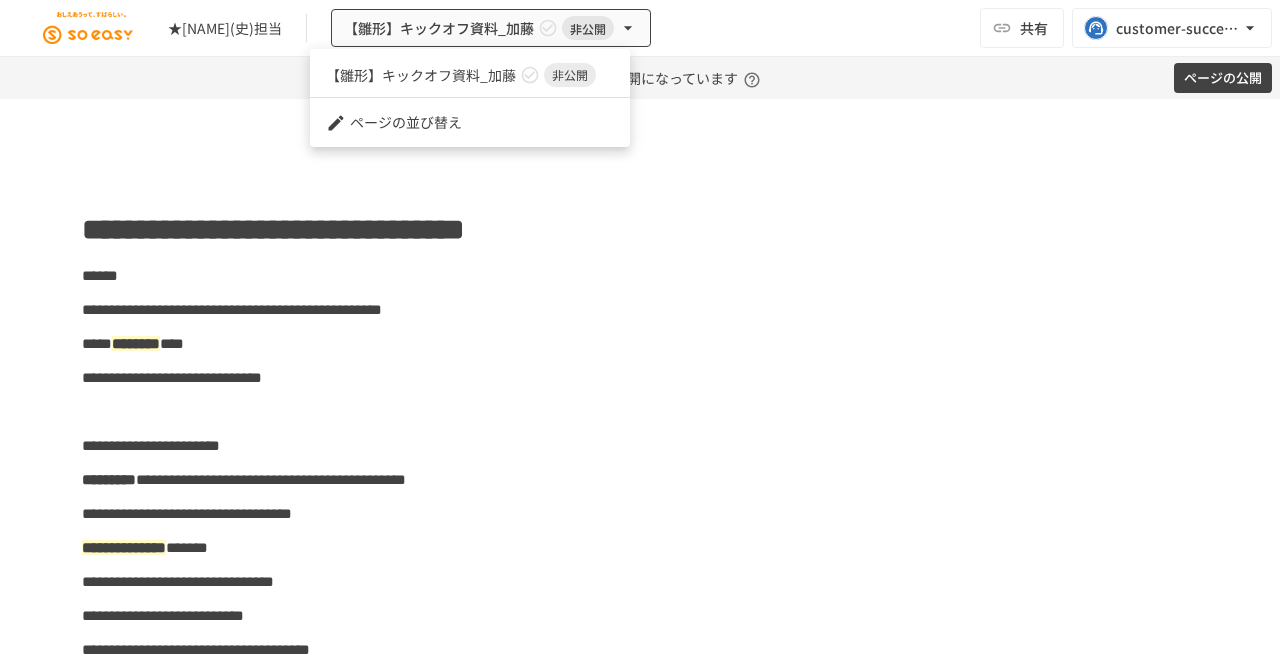 click at bounding box center [640, 332] 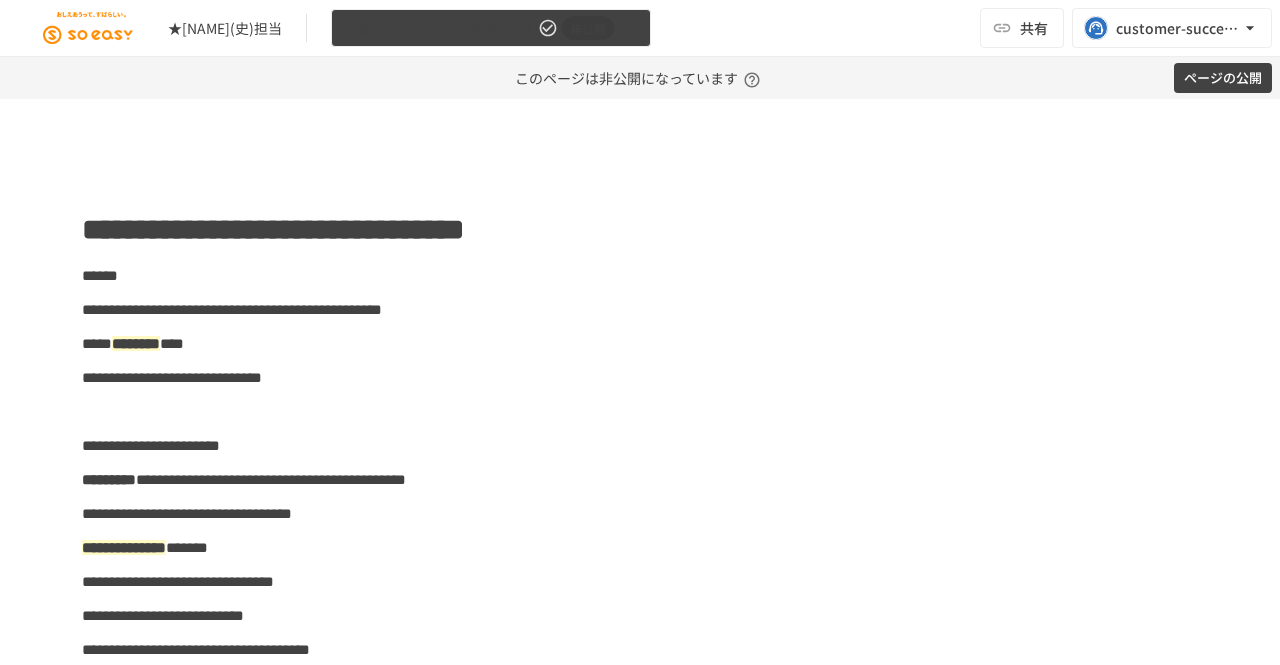 click 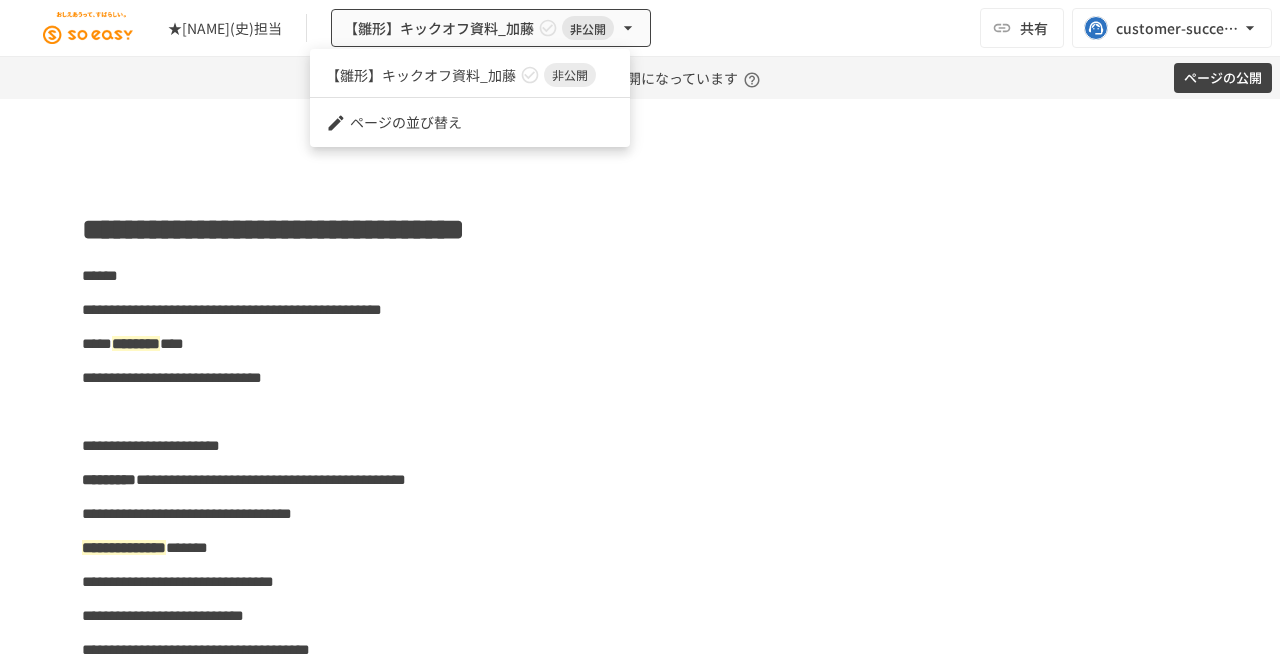 click at bounding box center [640, 332] 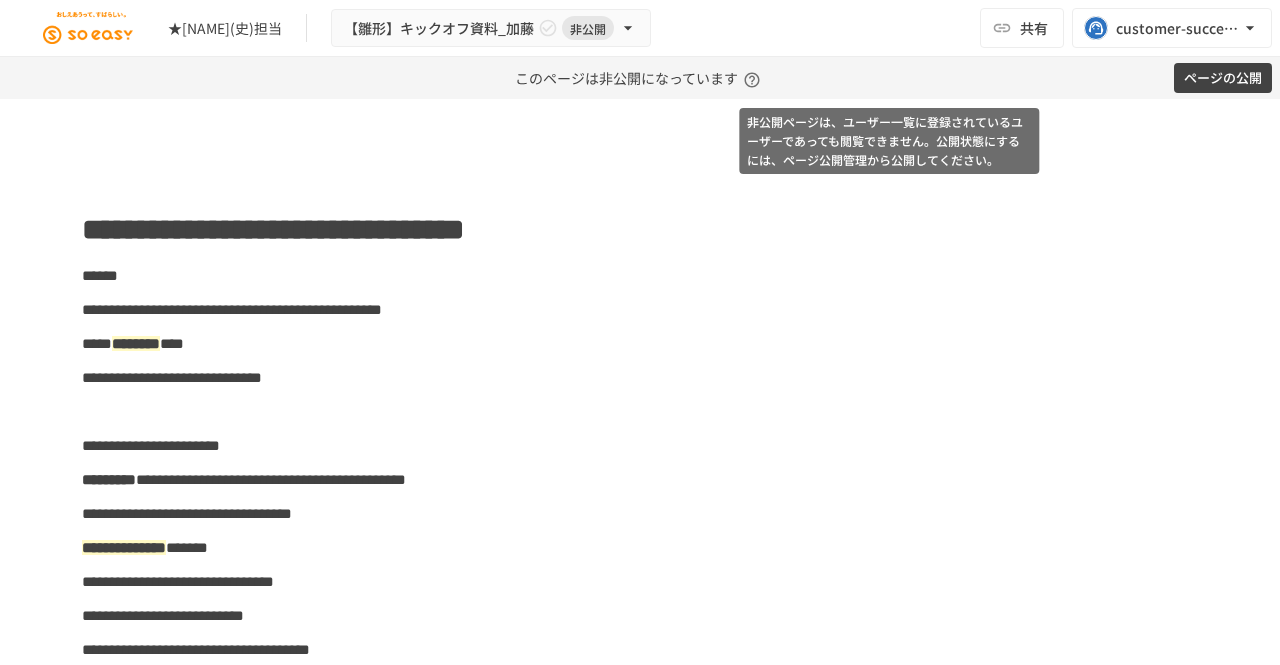 click 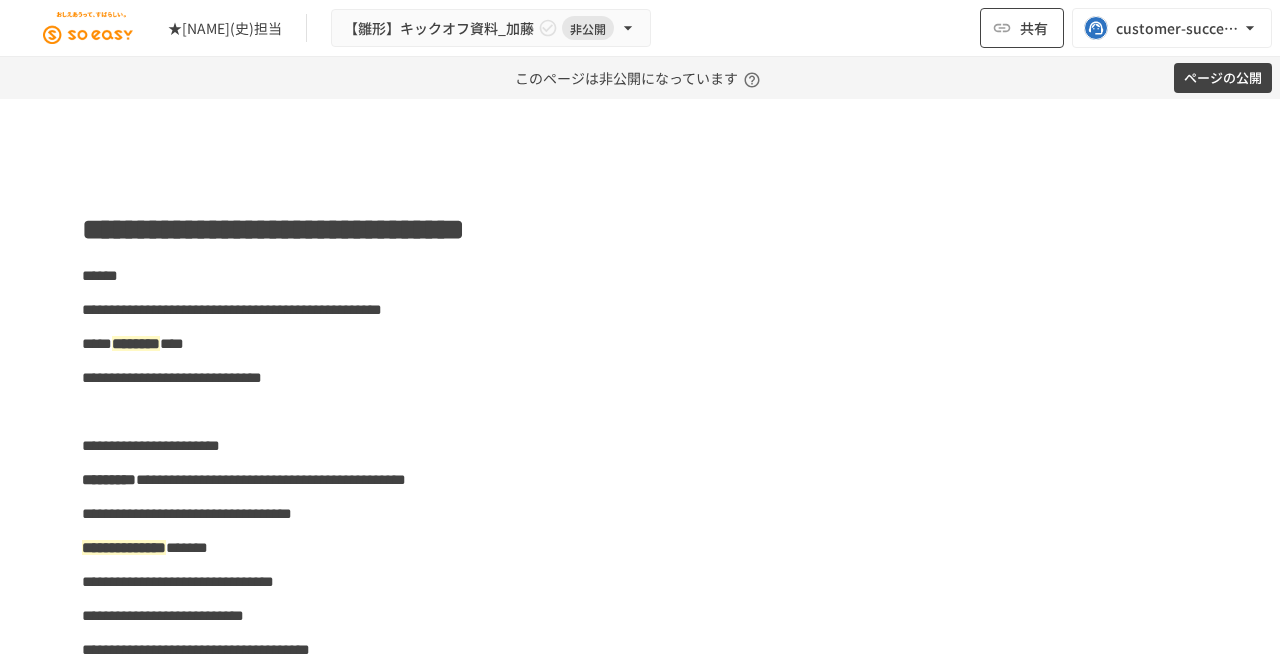 click on "共有" at bounding box center [1022, 28] 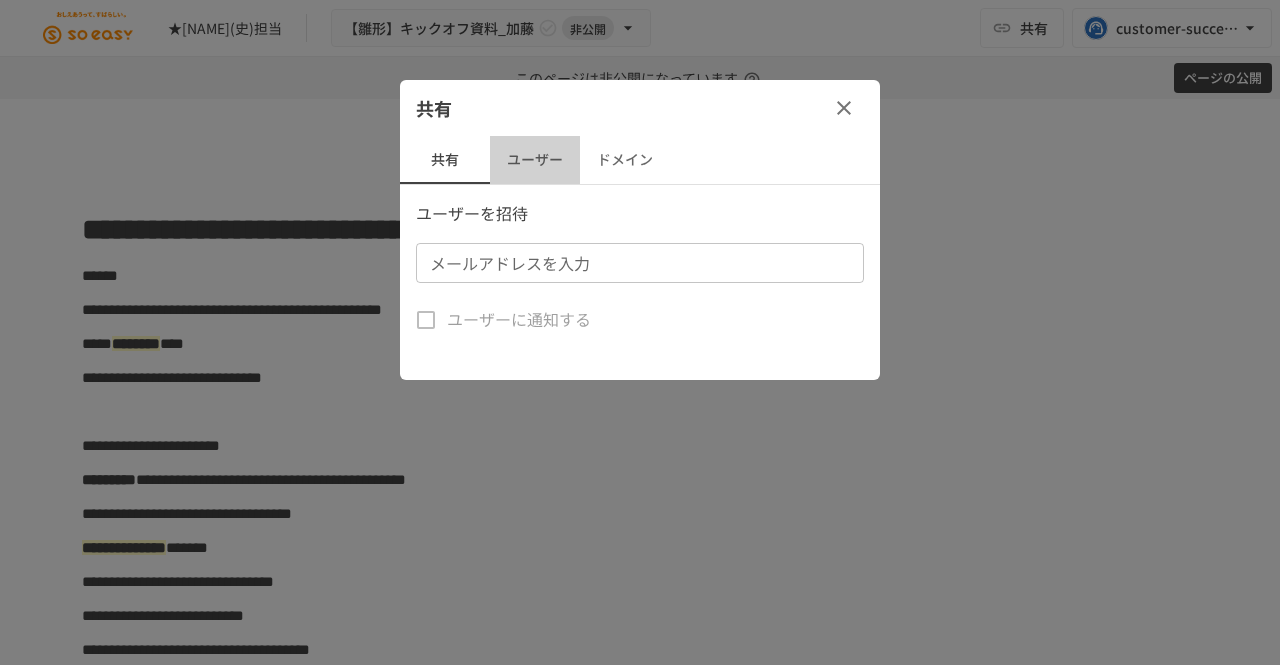 click on "ユーザー" at bounding box center (535, 160) 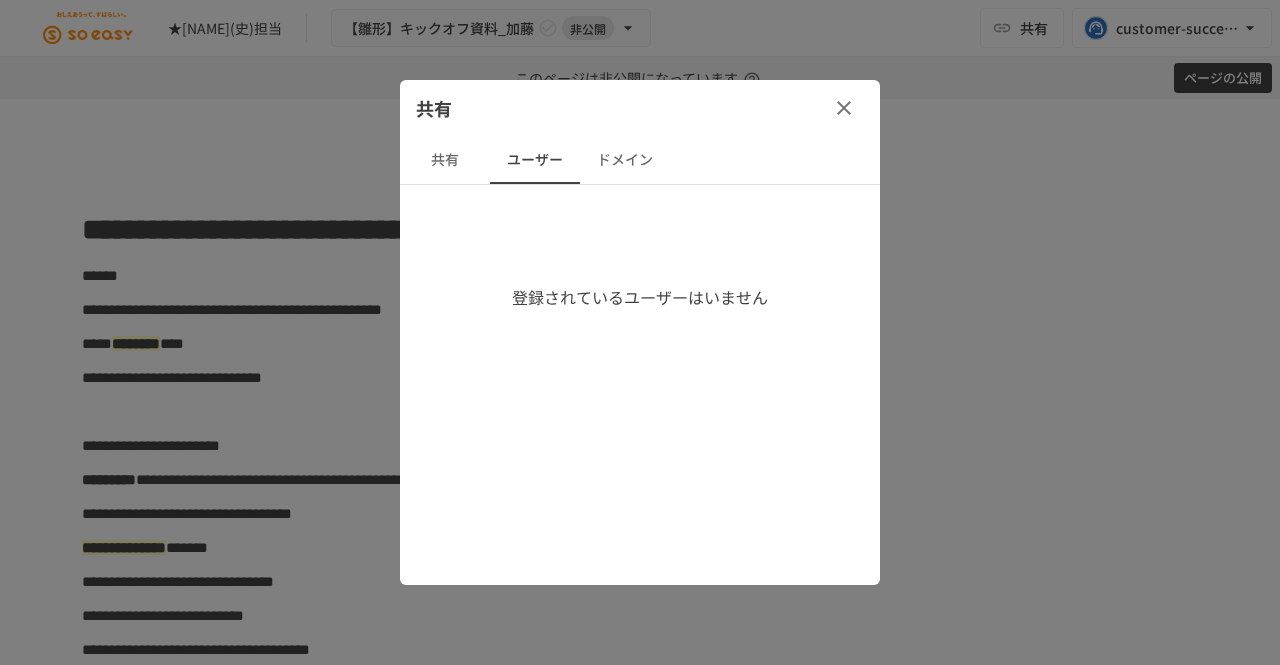 click on "ドメイン" at bounding box center (625, 160) 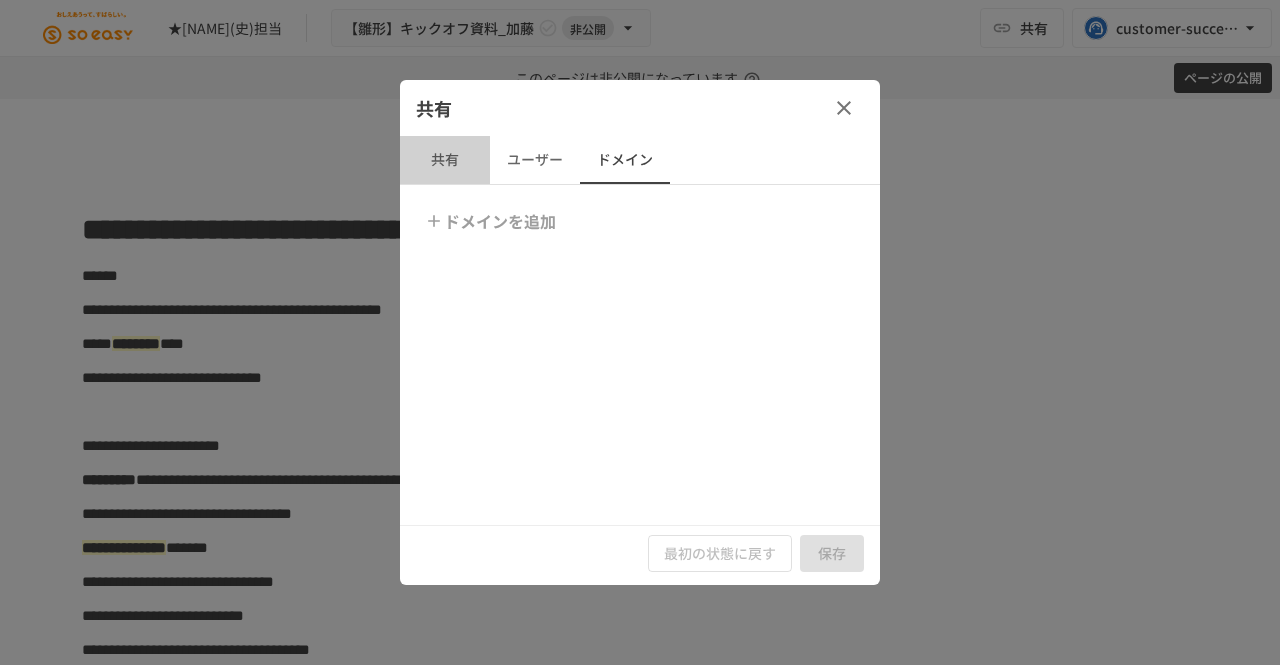 click on "共有" at bounding box center [445, 160] 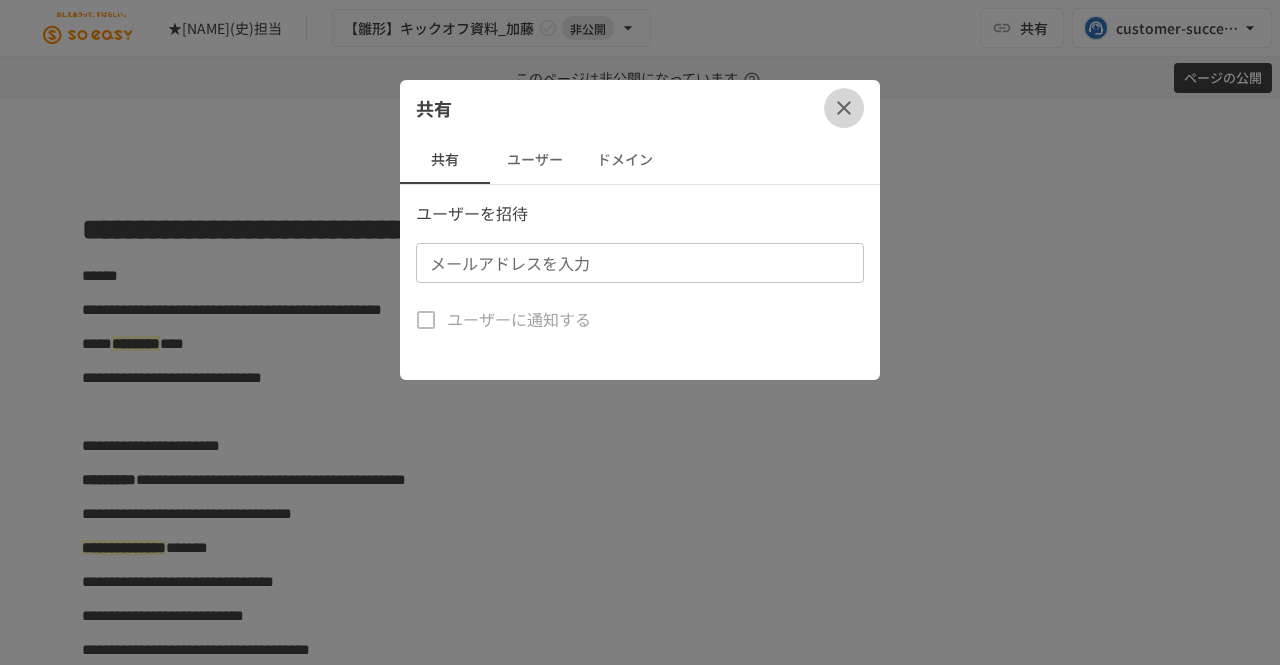 click 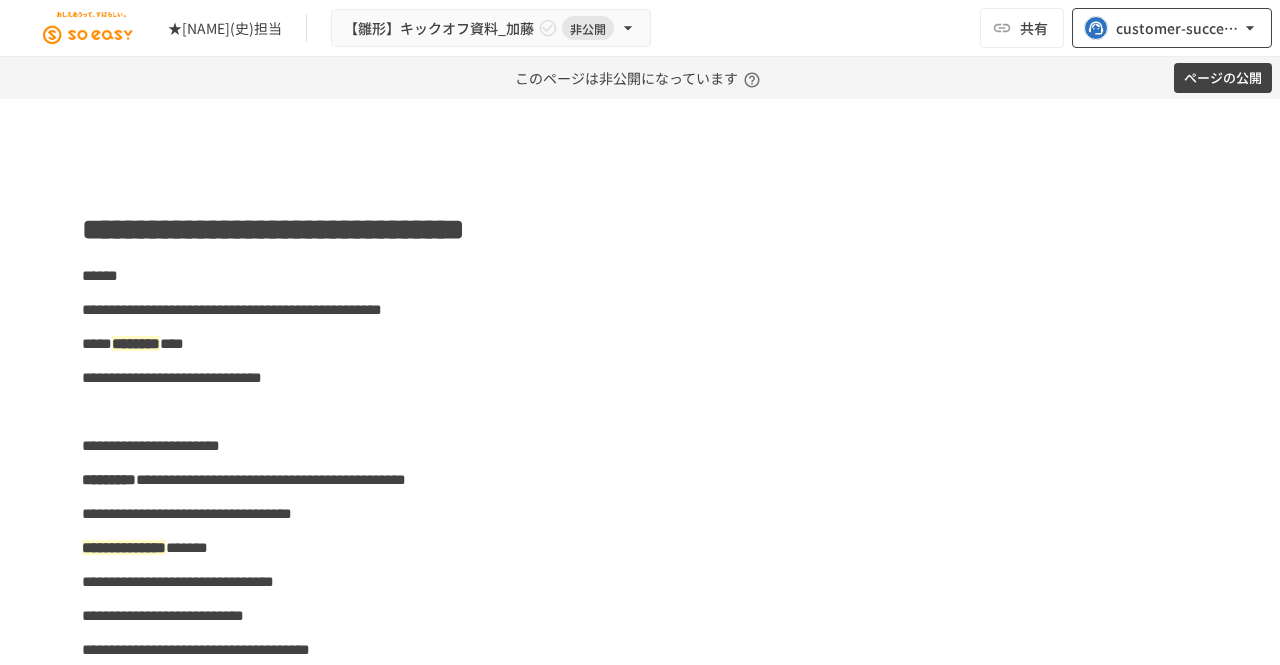 click on "[EMAIL]" at bounding box center (1178, 28) 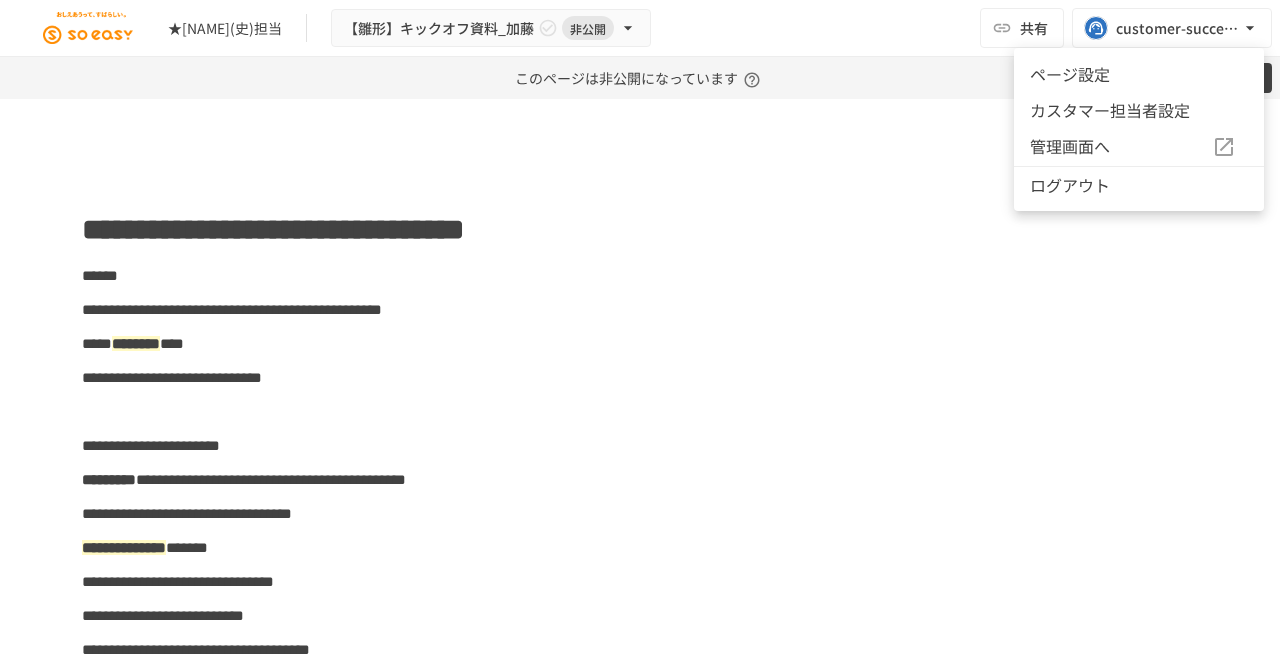 click on "ページ設定" at bounding box center [1139, 74] 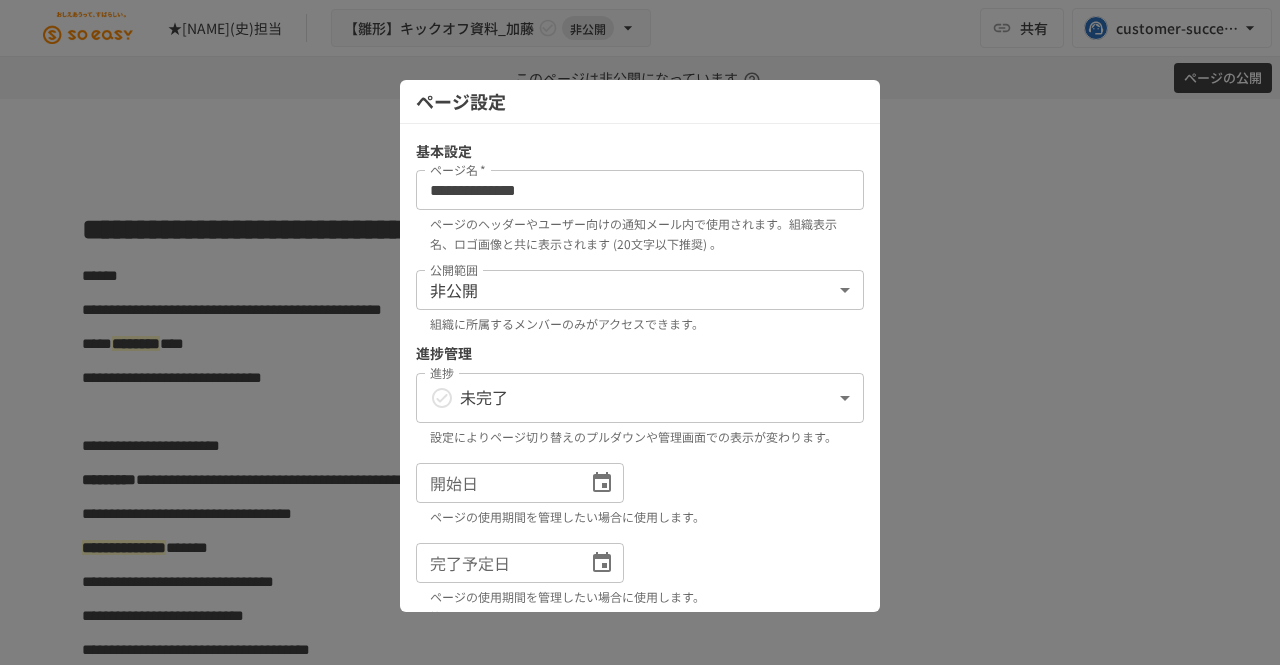 scroll, scrollTop: 299, scrollLeft: 0, axis: vertical 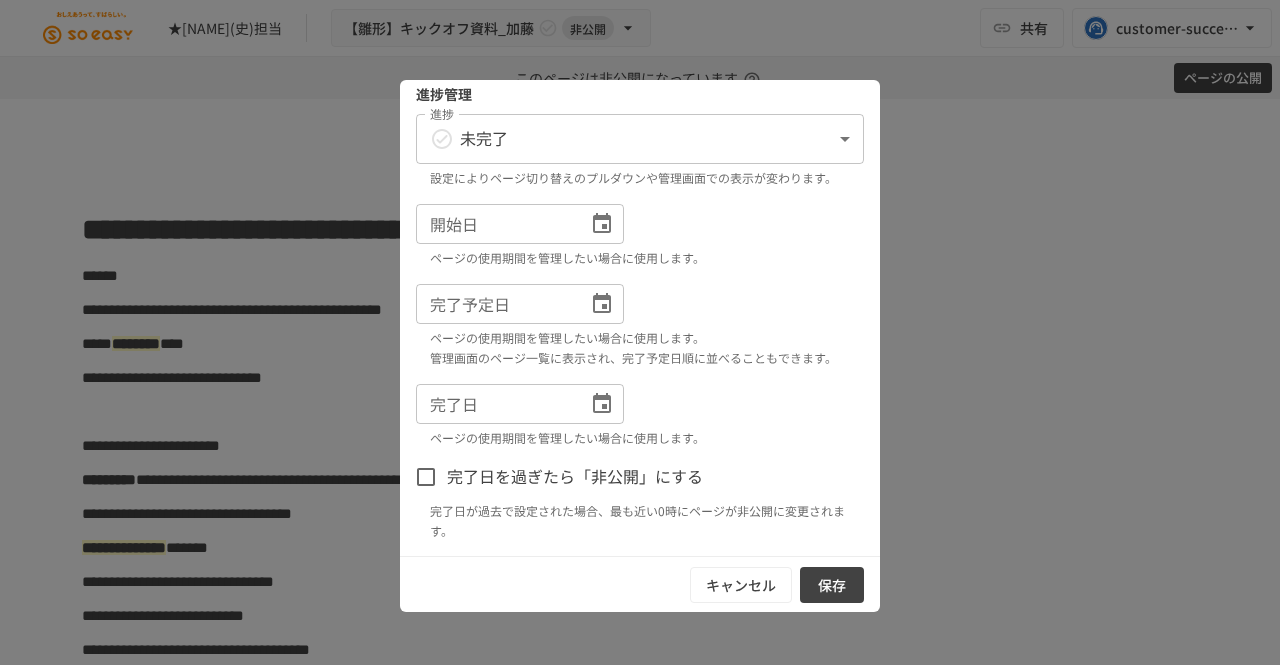 click at bounding box center (640, 332) 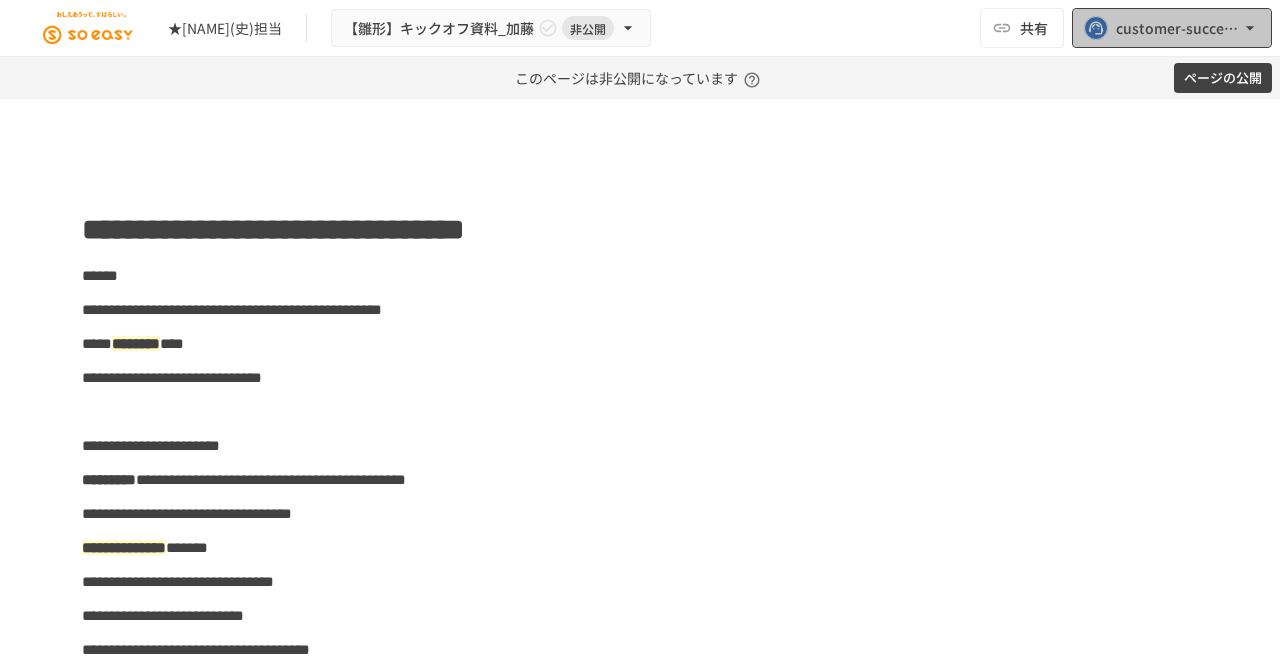 click on "[EMAIL]" at bounding box center [1178, 28] 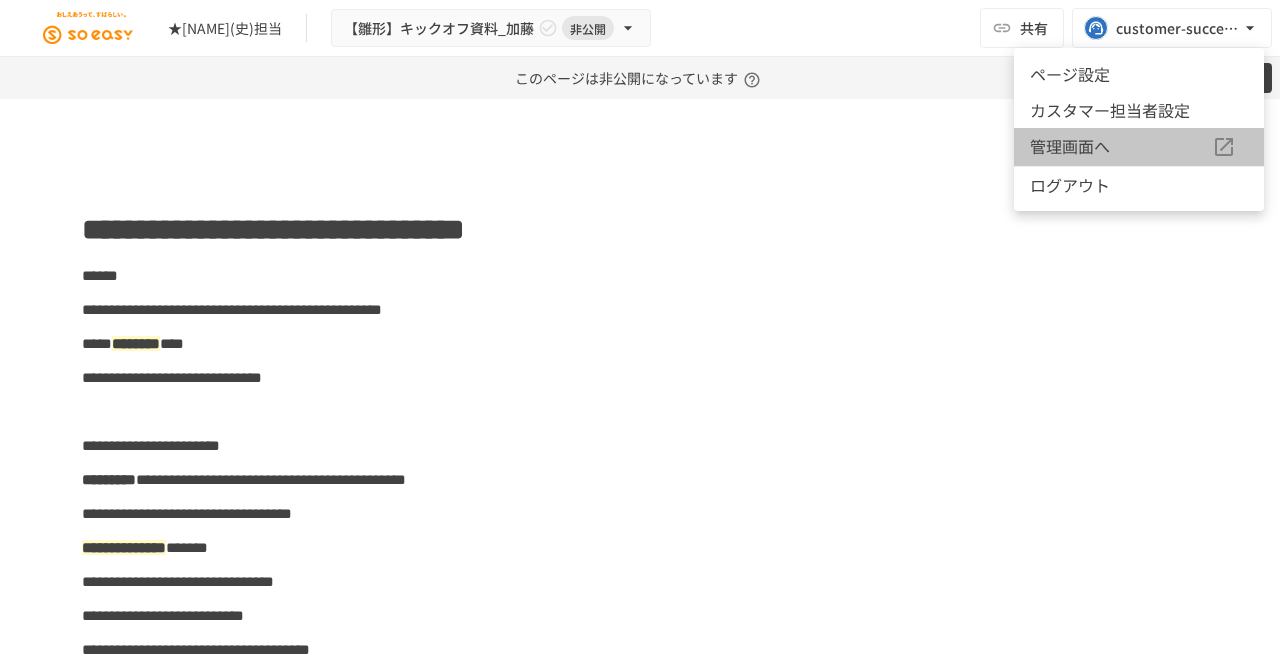 click on "管理画面へ" at bounding box center [1121, 147] 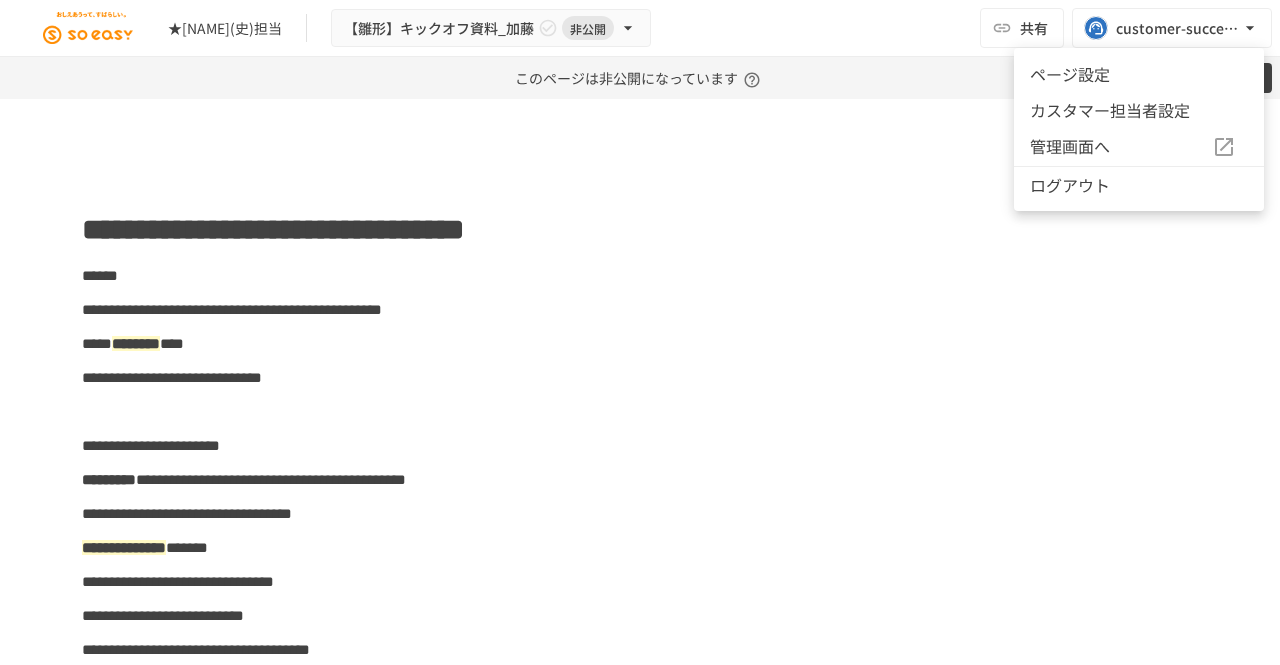 type 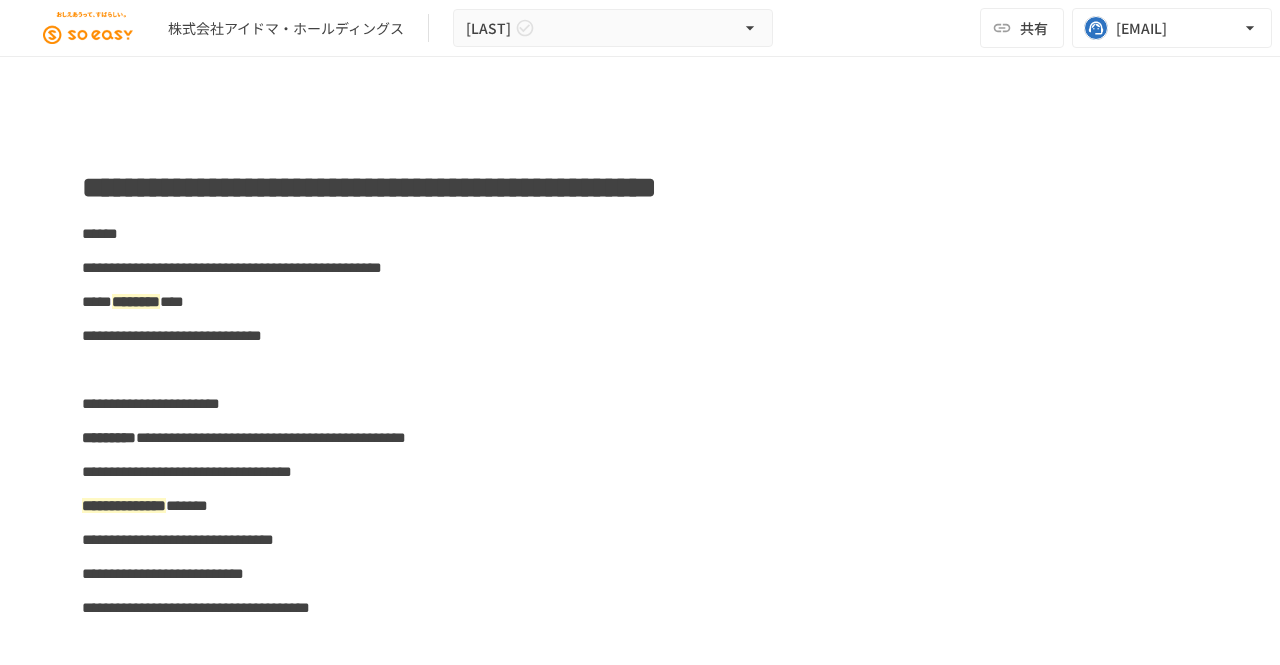 scroll, scrollTop: 0, scrollLeft: 0, axis: both 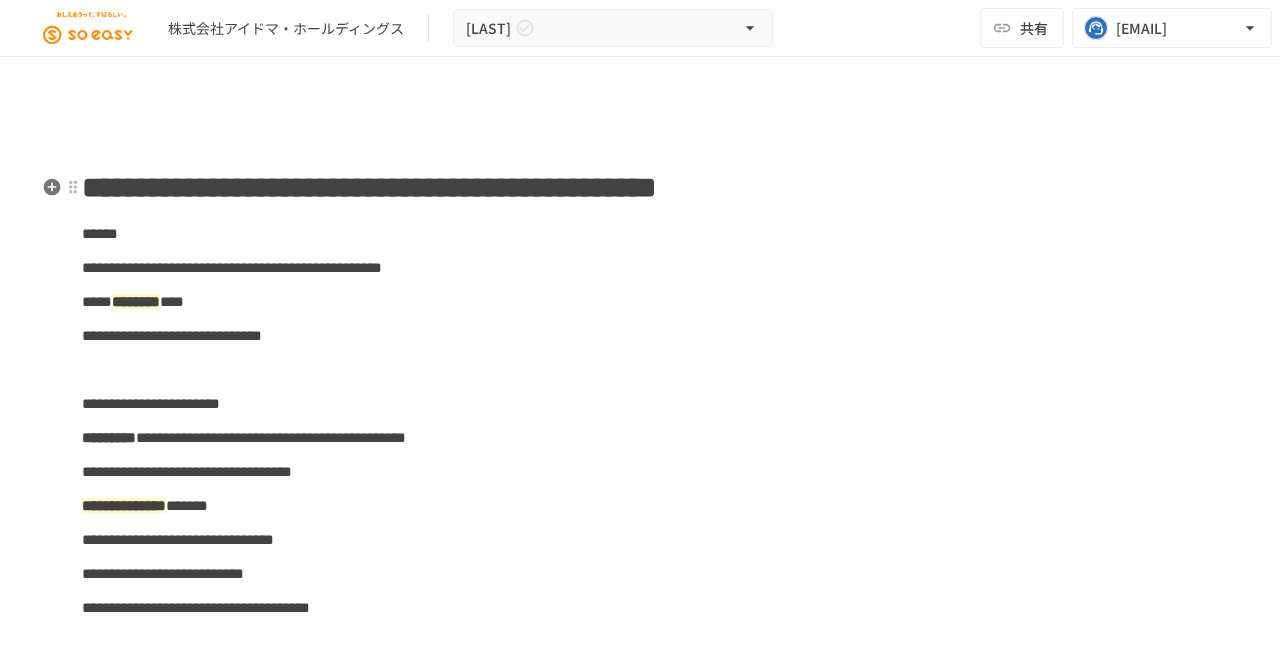 click on "**********" at bounding box center [369, 187] 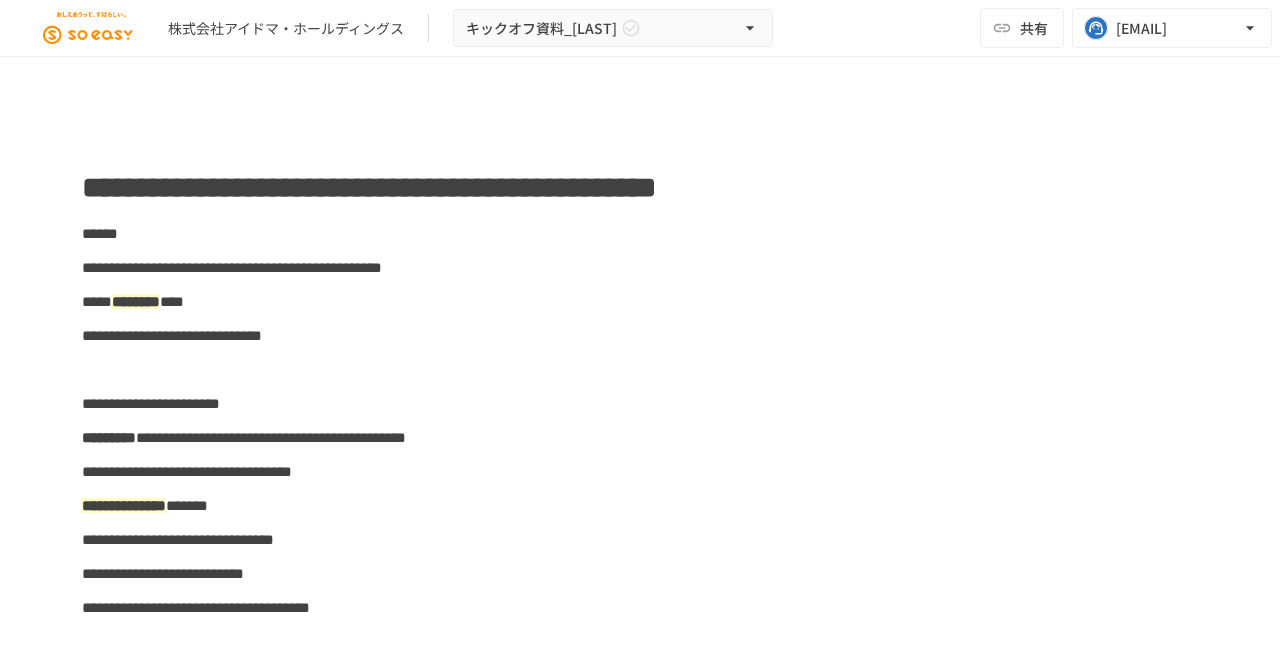 scroll, scrollTop: 0, scrollLeft: 0, axis: both 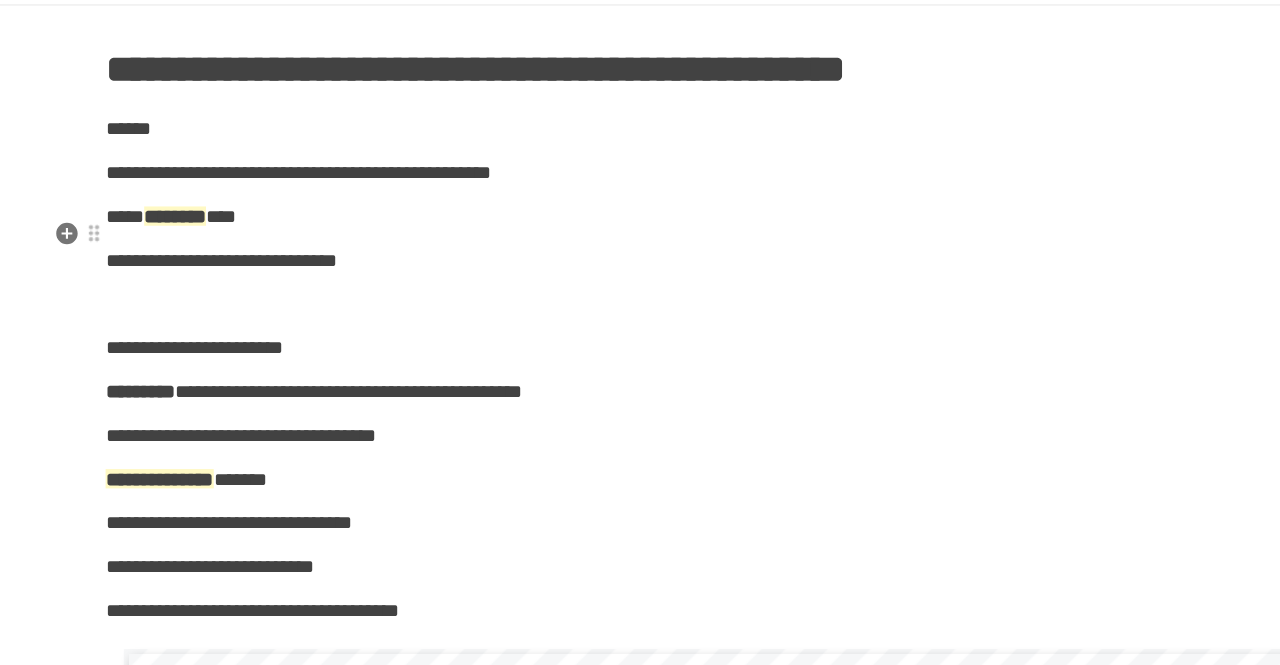 click on "**********" at bounding box center [232, 186] 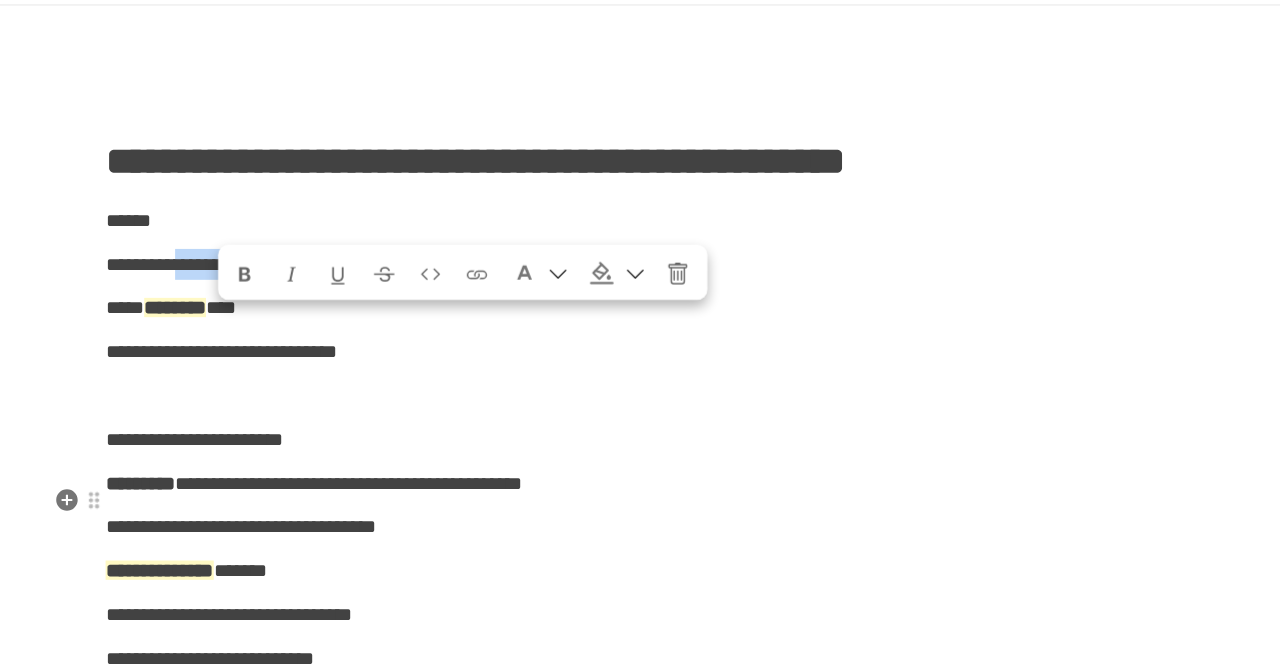 scroll, scrollTop: 4, scrollLeft: 0, axis: vertical 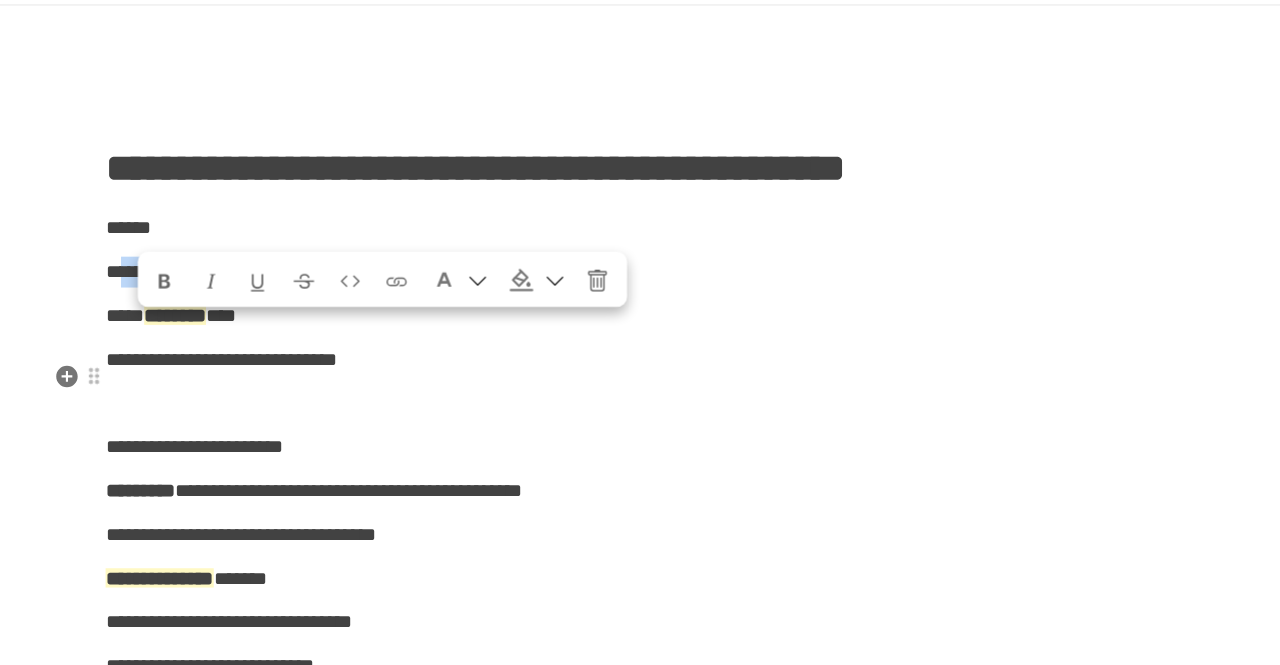 type 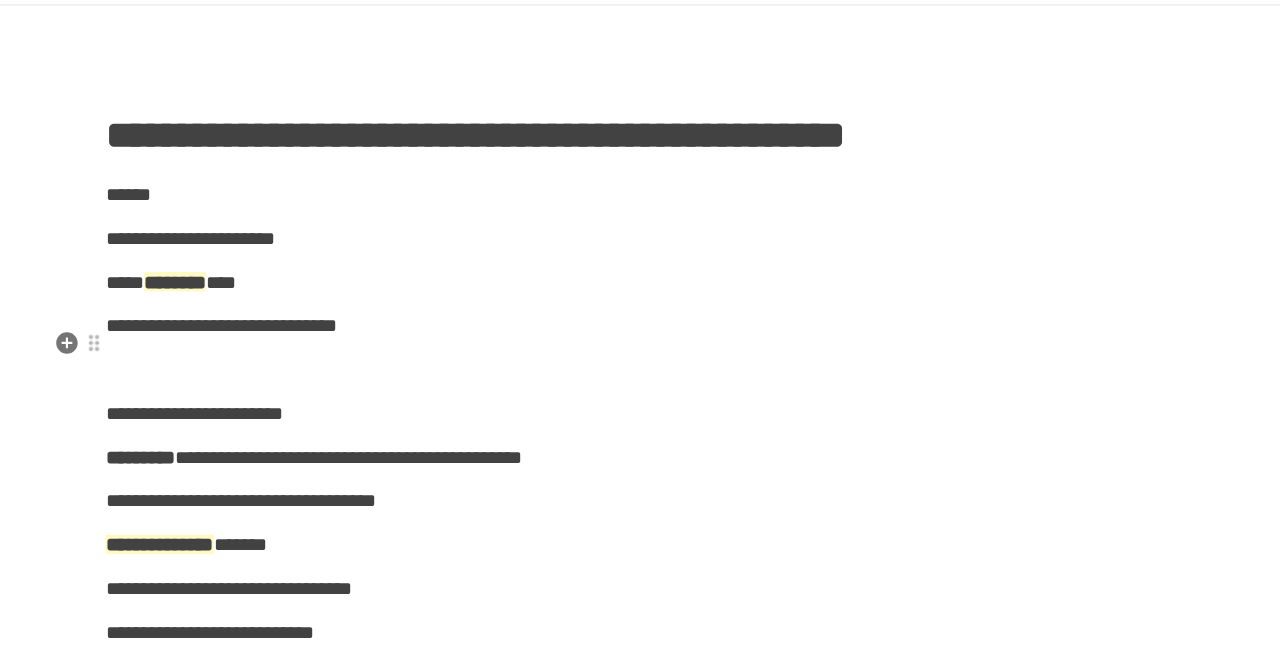 scroll, scrollTop: 68, scrollLeft: 0, axis: vertical 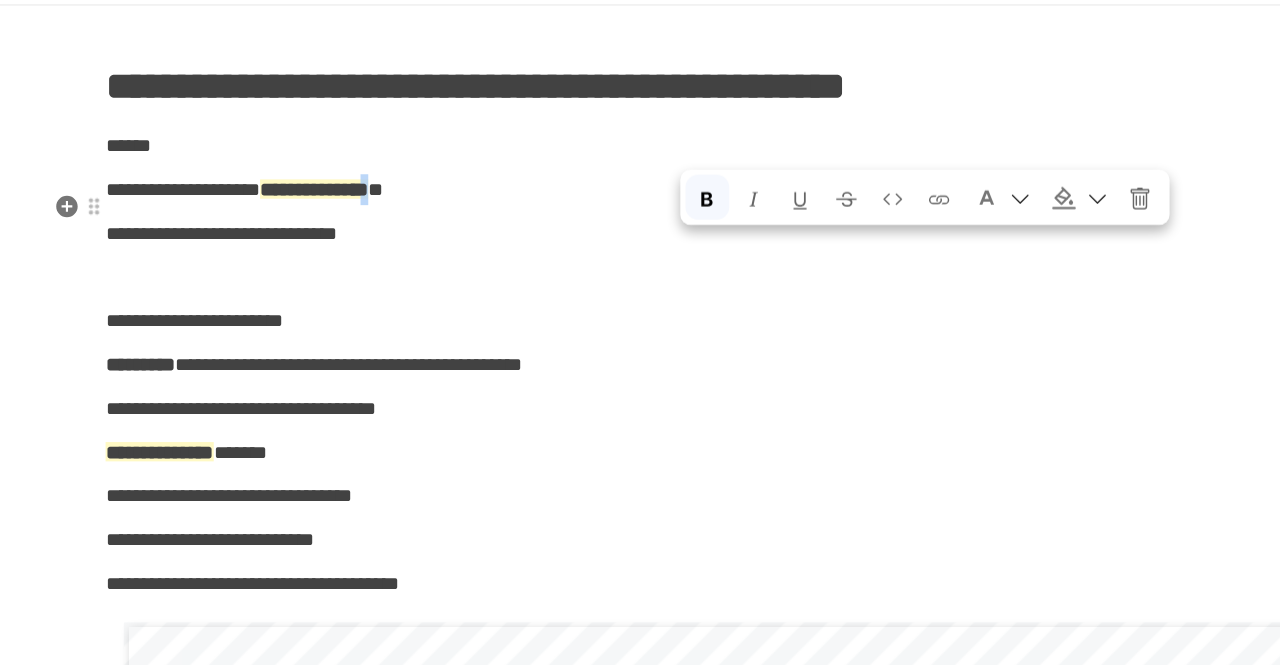 click at bounding box center (852, 207) 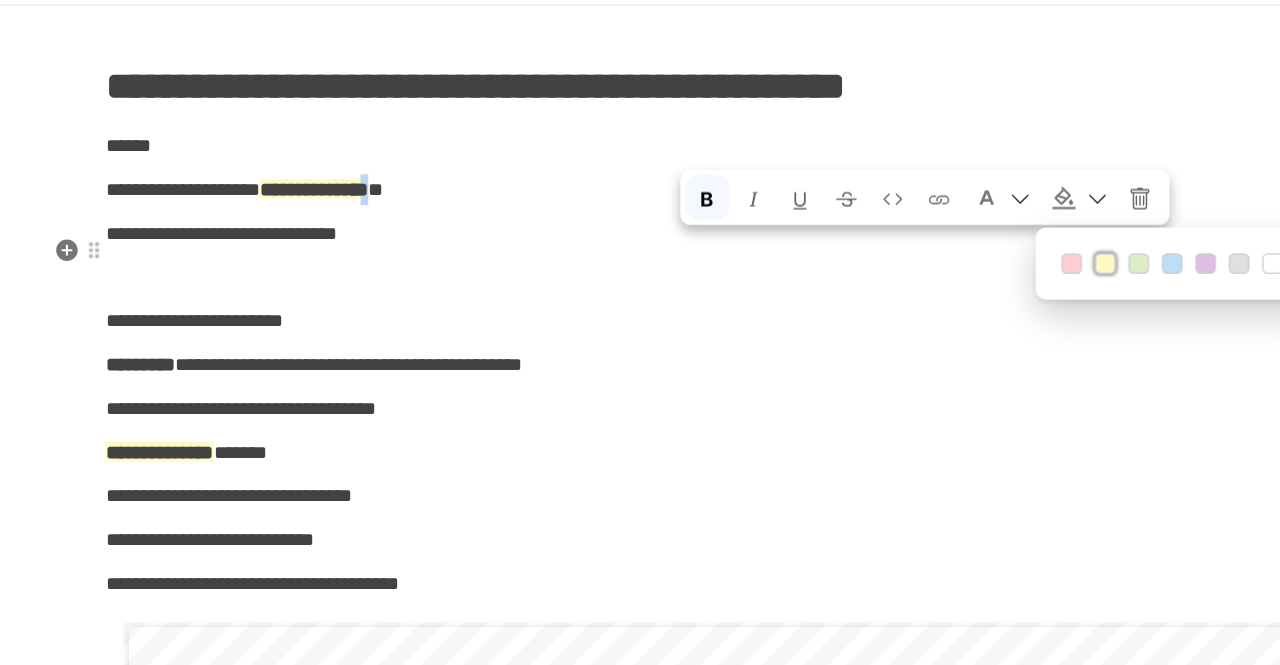 click at bounding box center (988, 257) 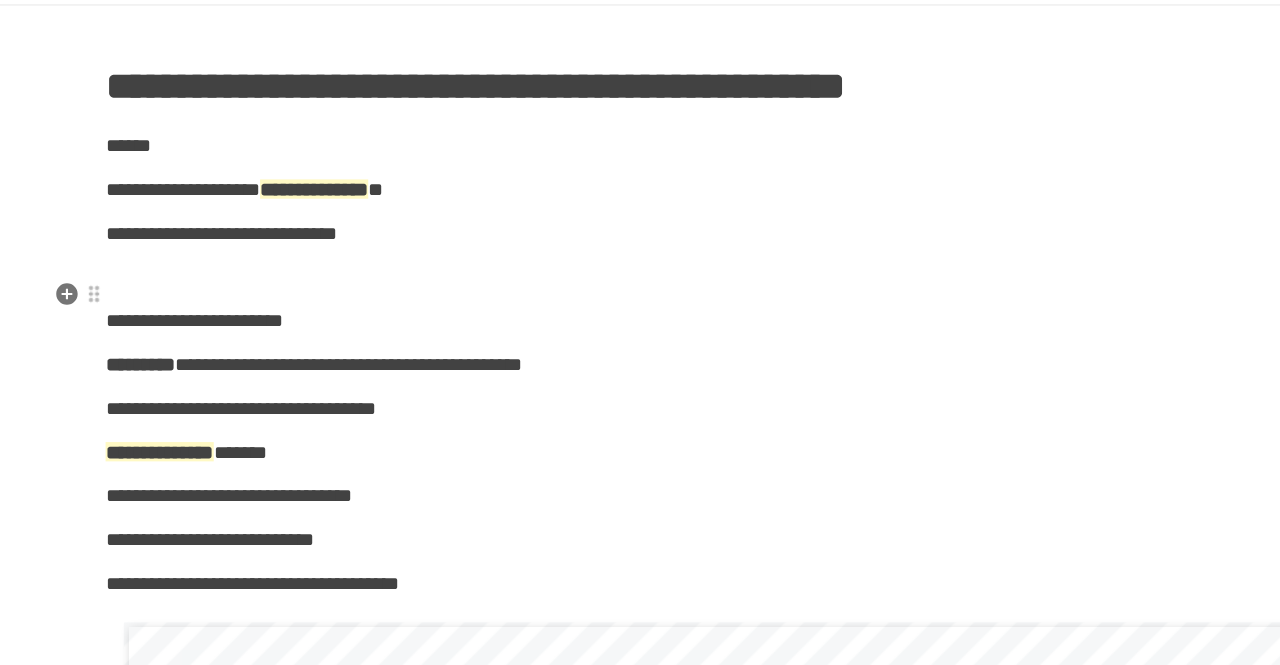click on "**********" at bounding box center [640, 234] 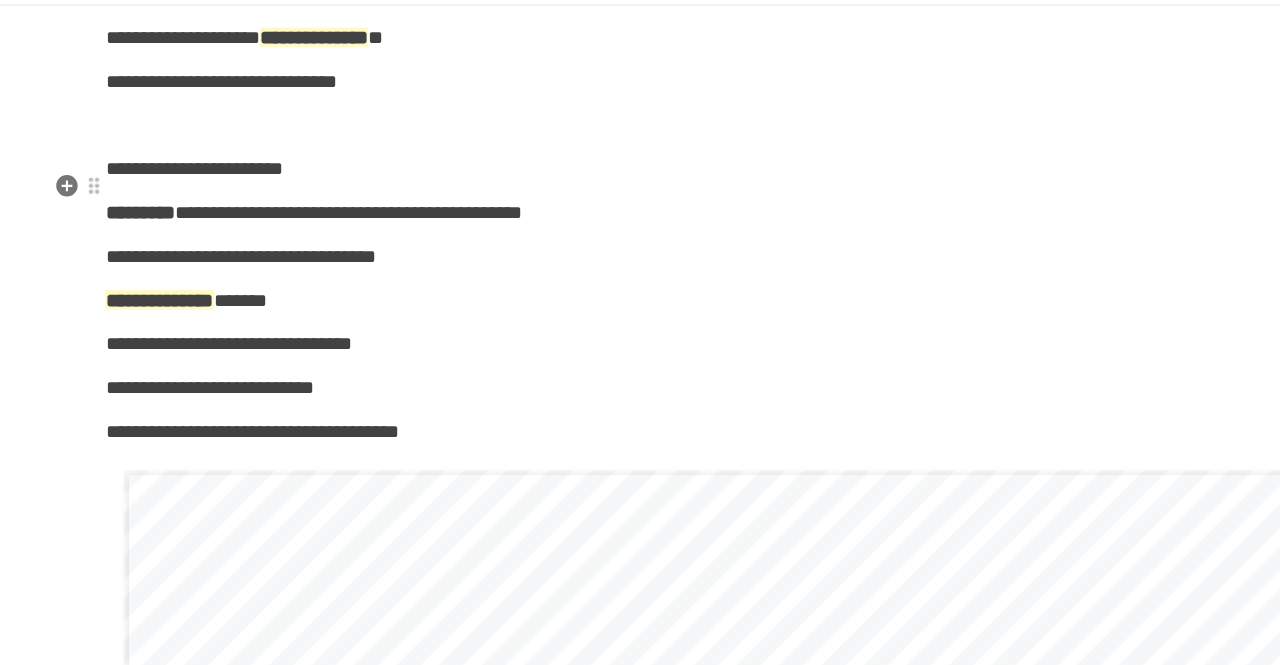 scroll, scrollTop: 186, scrollLeft: 0, axis: vertical 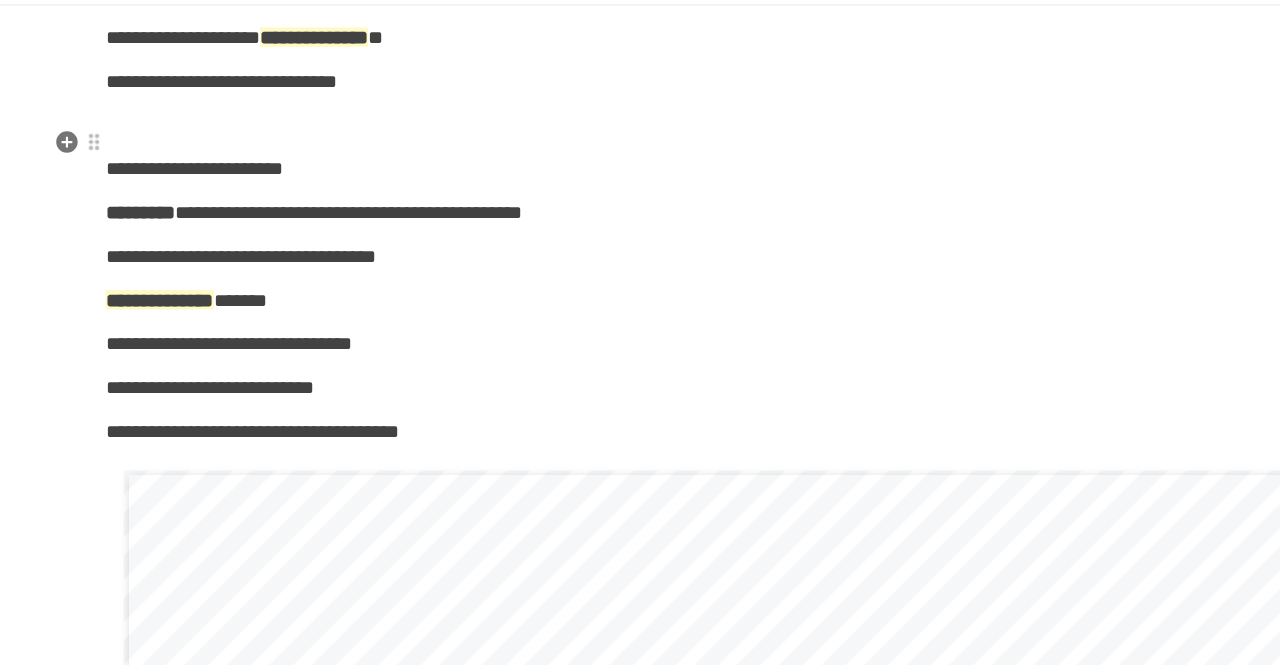 click on "**********" at bounding box center (172, 115) 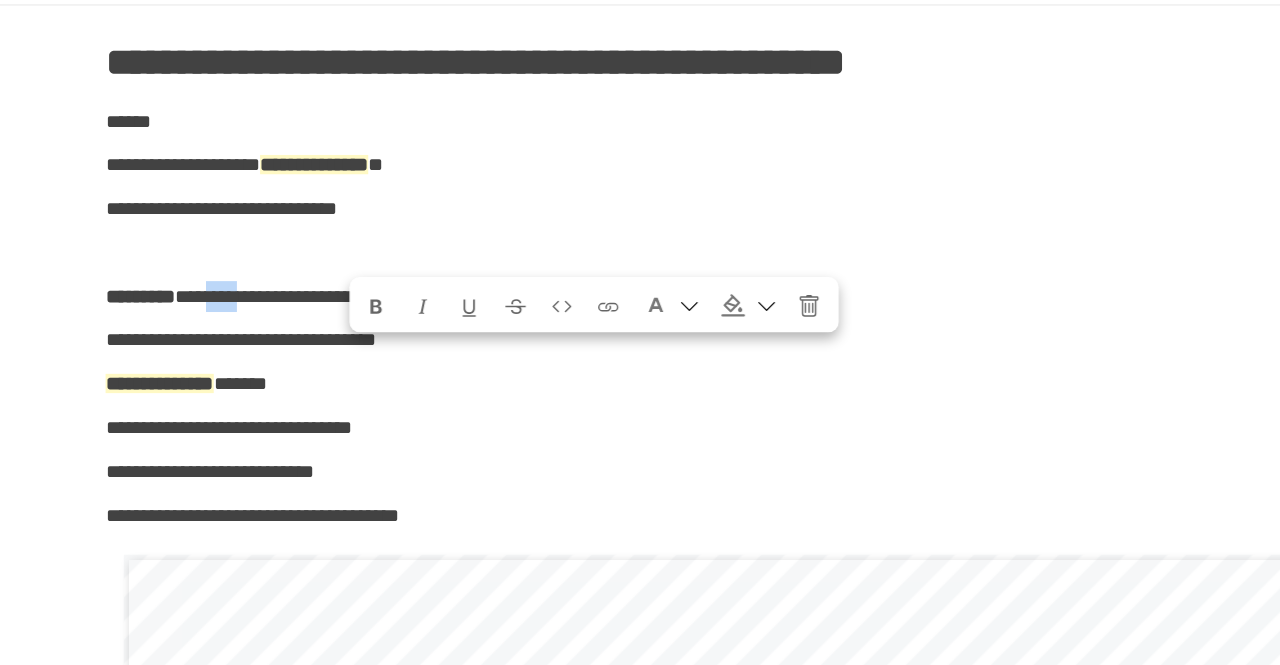 scroll, scrollTop: 86, scrollLeft: 0, axis: vertical 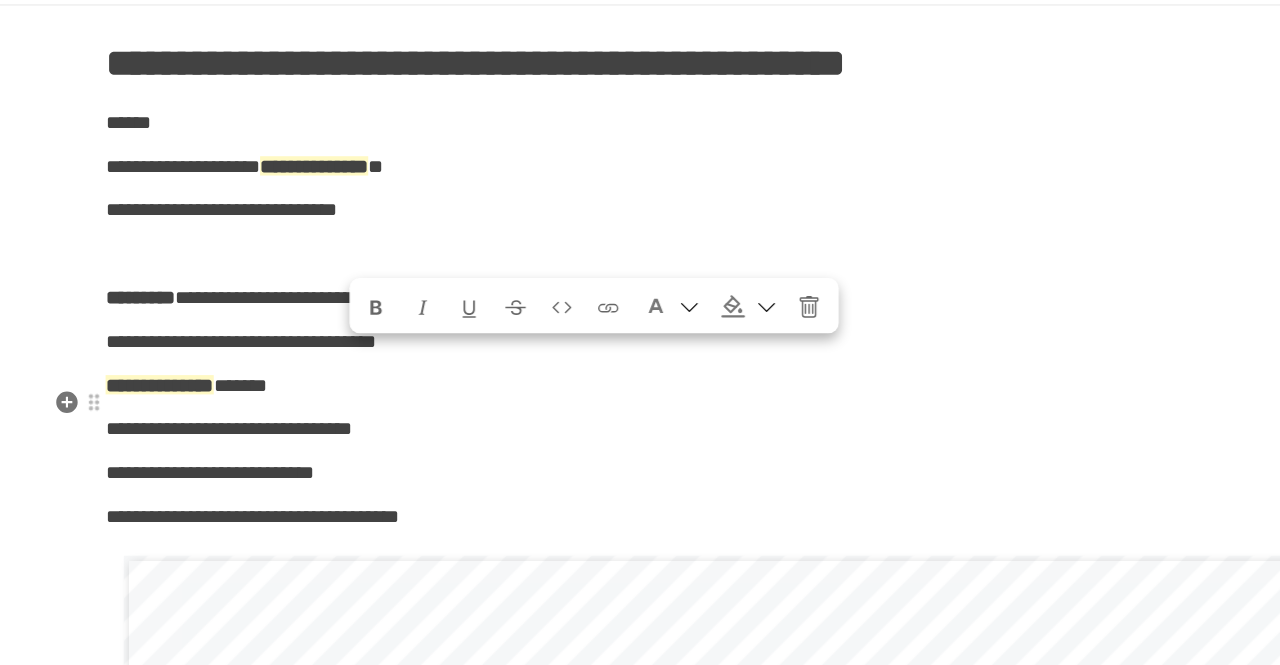 click on "**********" at bounding box center (187, 317) 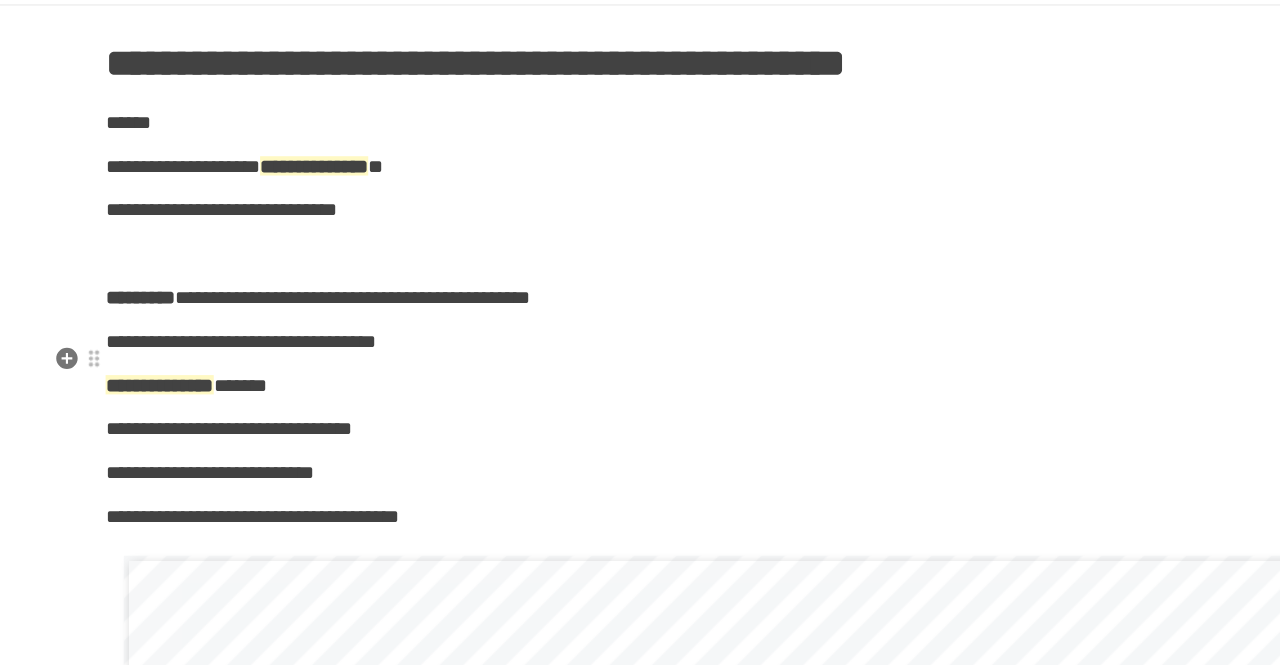 click on "**********" at bounding box center [640, 2693] 